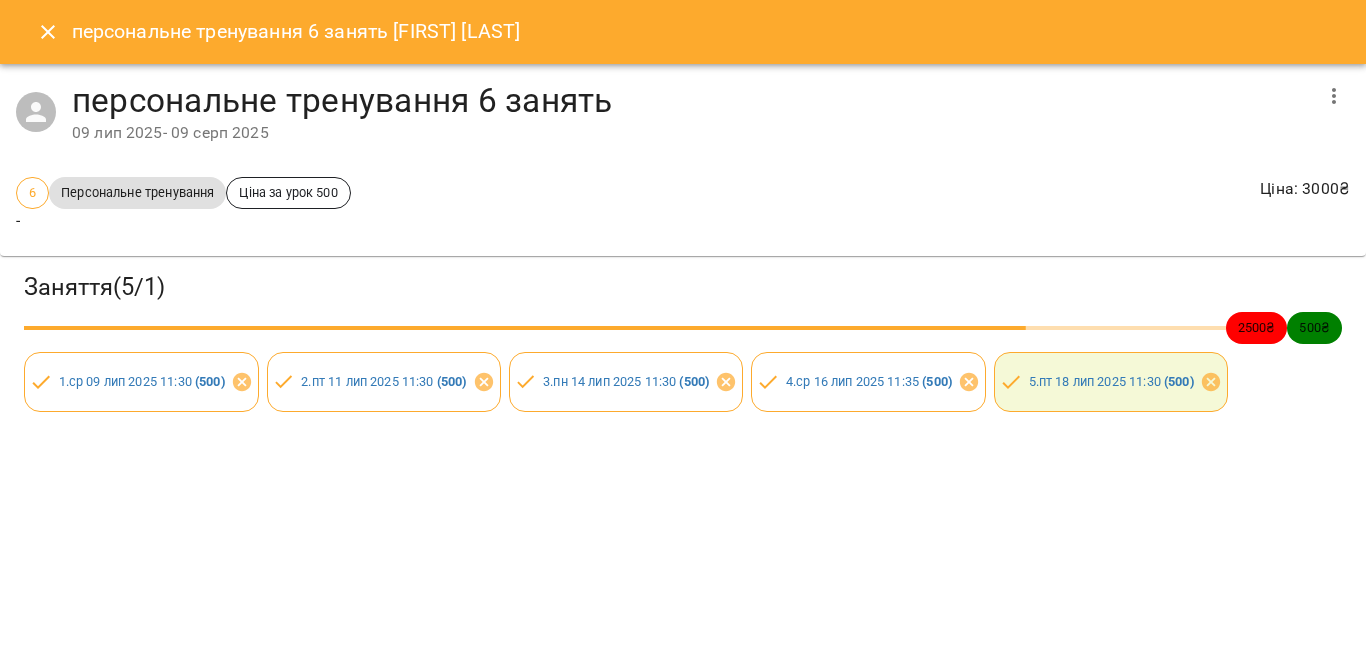 scroll, scrollTop: 0, scrollLeft: 0, axis: both 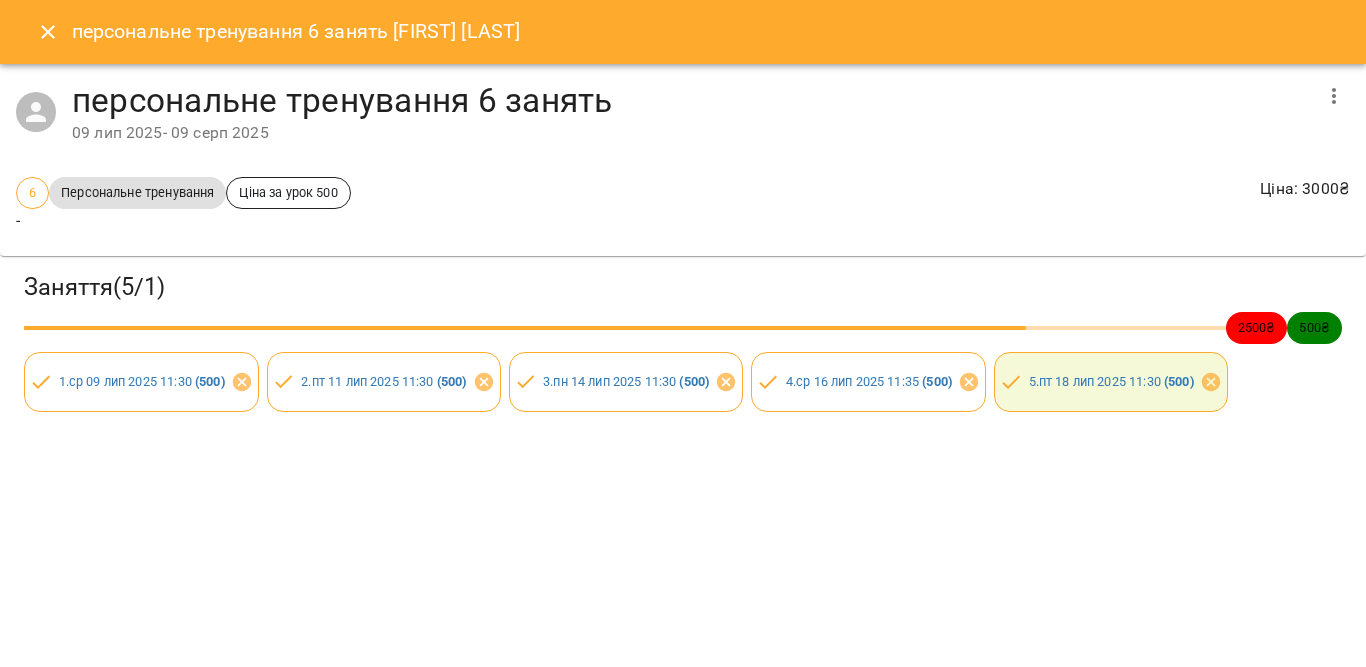 click 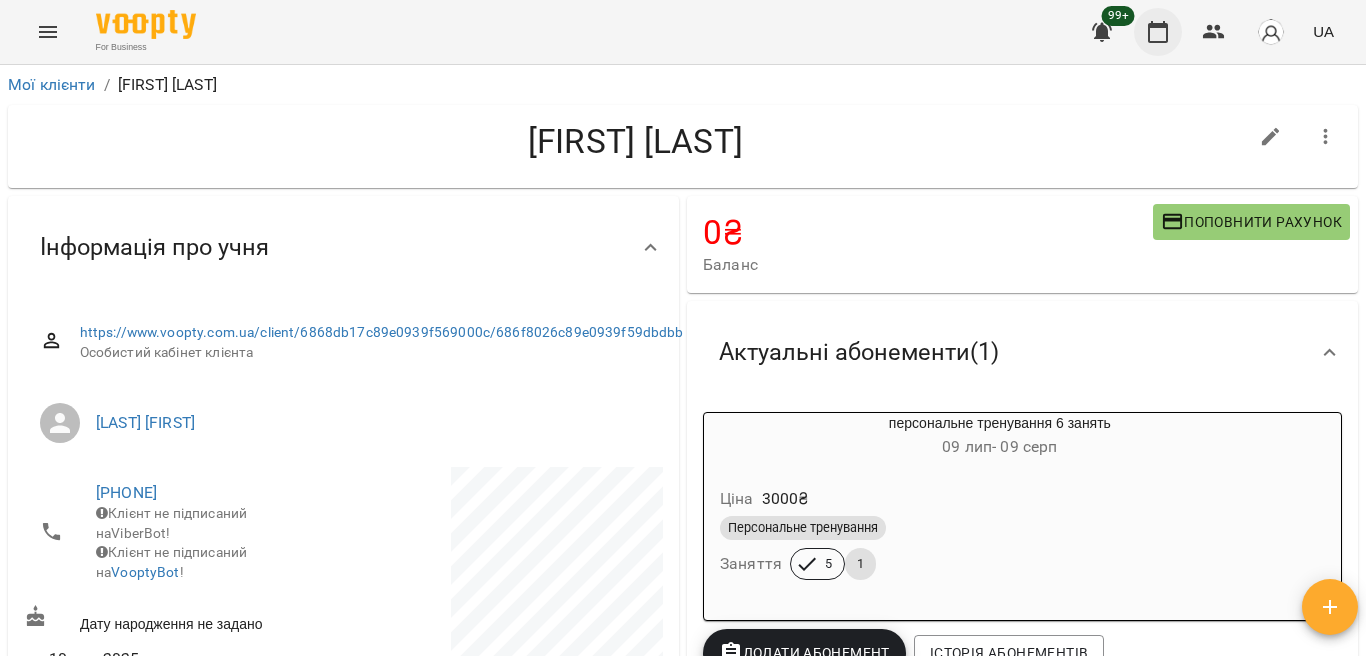 click at bounding box center (1158, 32) 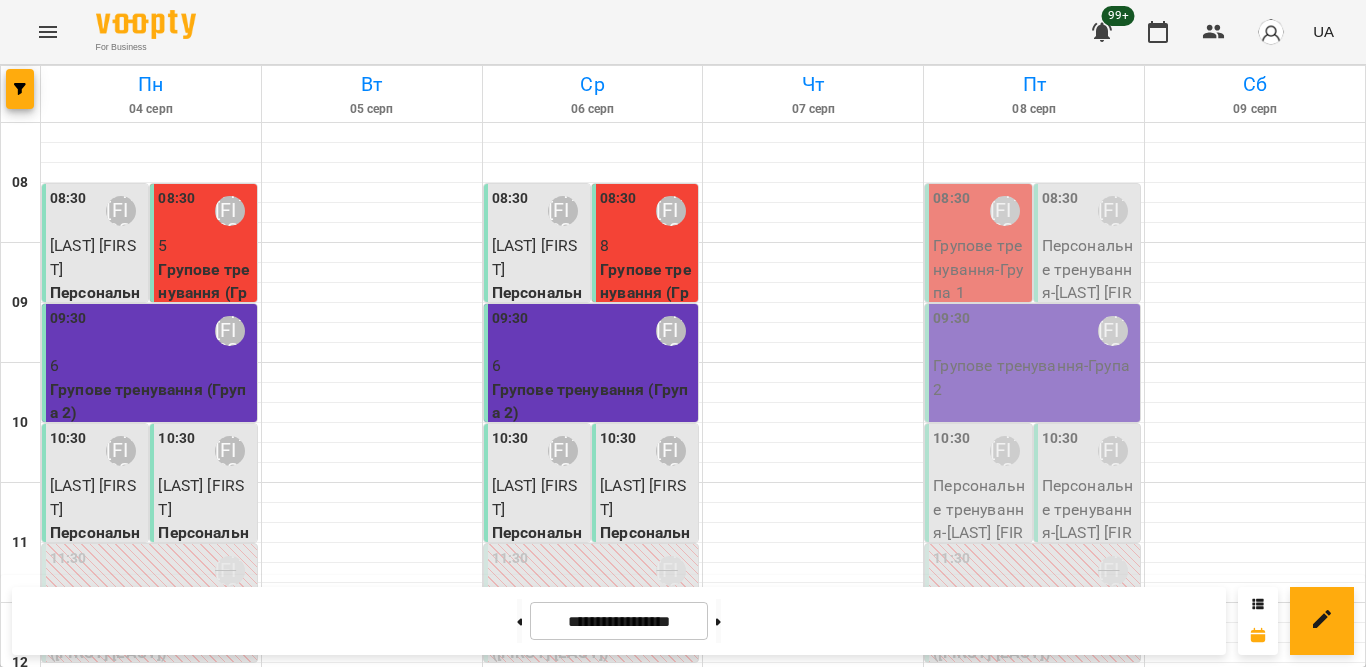 scroll, scrollTop: 200, scrollLeft: 0, axis: vertical 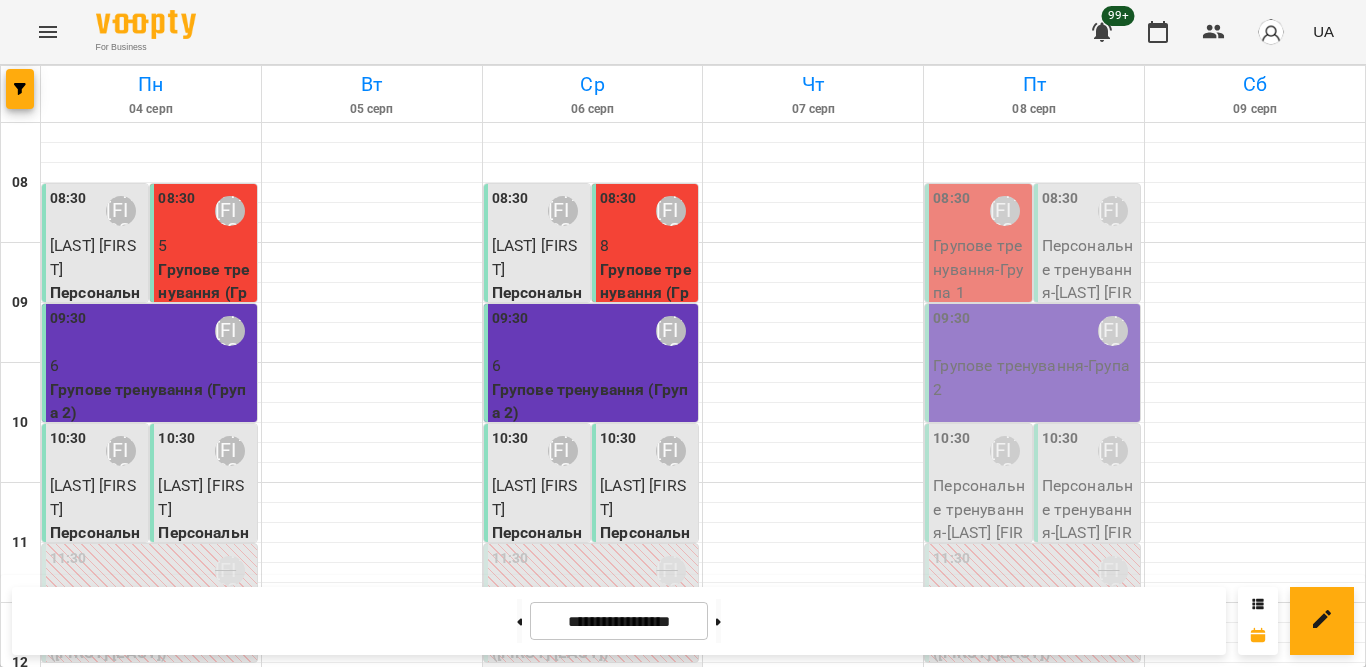 click at bounding box center [593, 673] 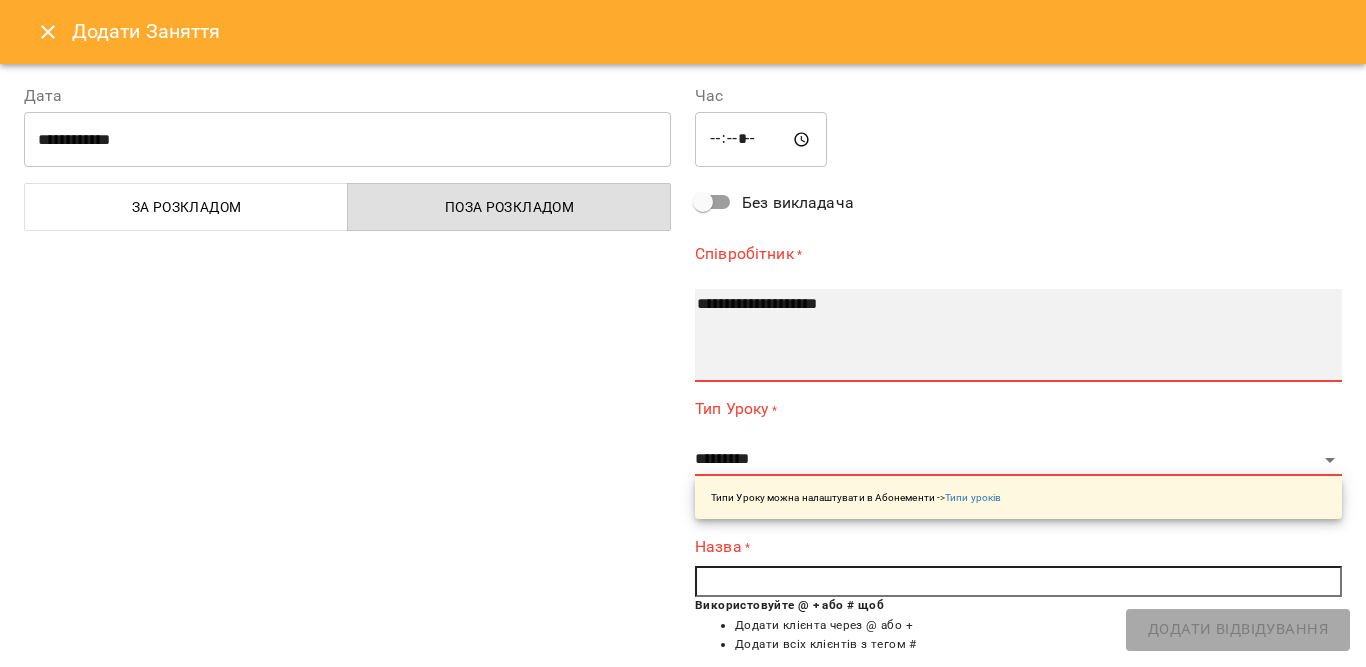 click on "**********" at bounding box center [1018, 335] 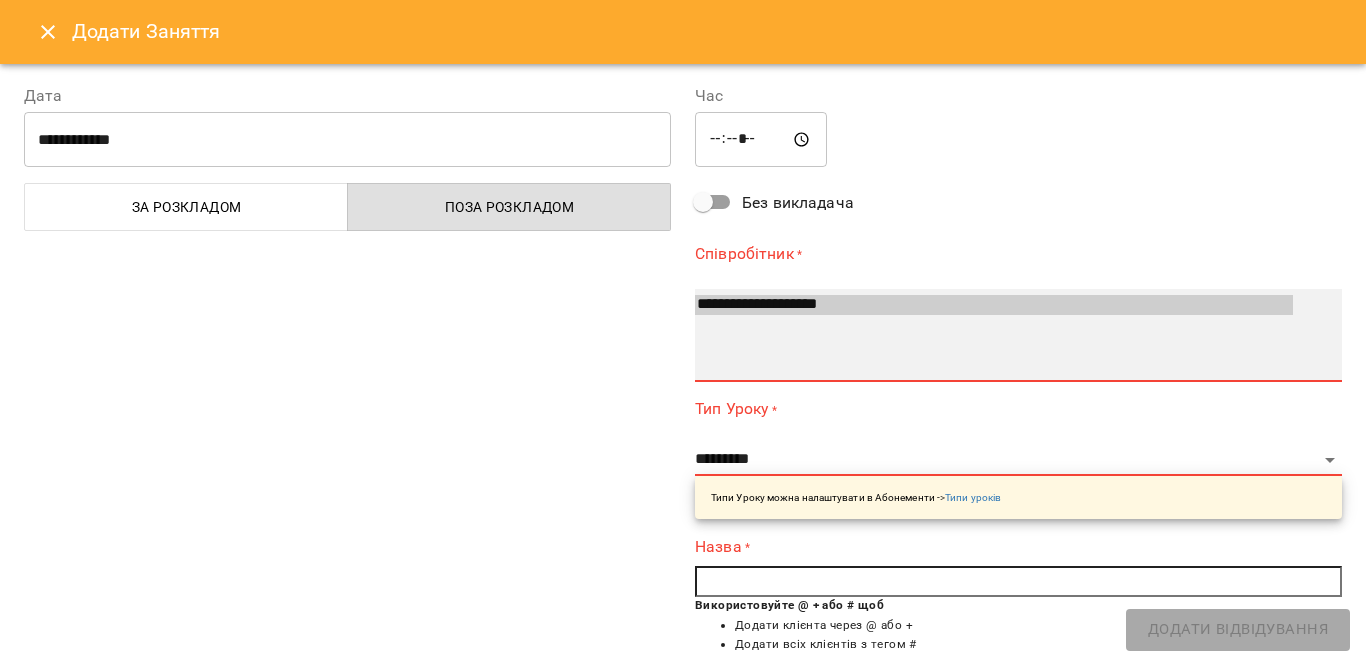 click on "**********" at bounding box center (994, 305) 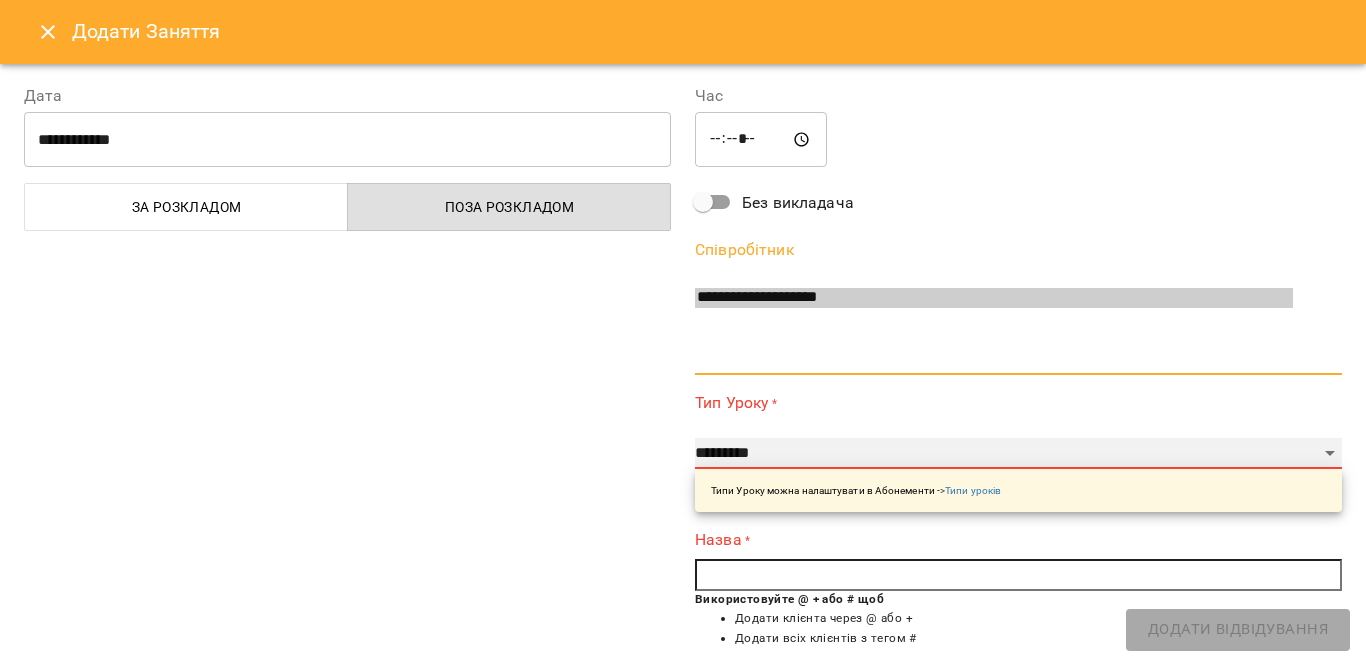 click on "**********" at bounding box center [1018, 454] 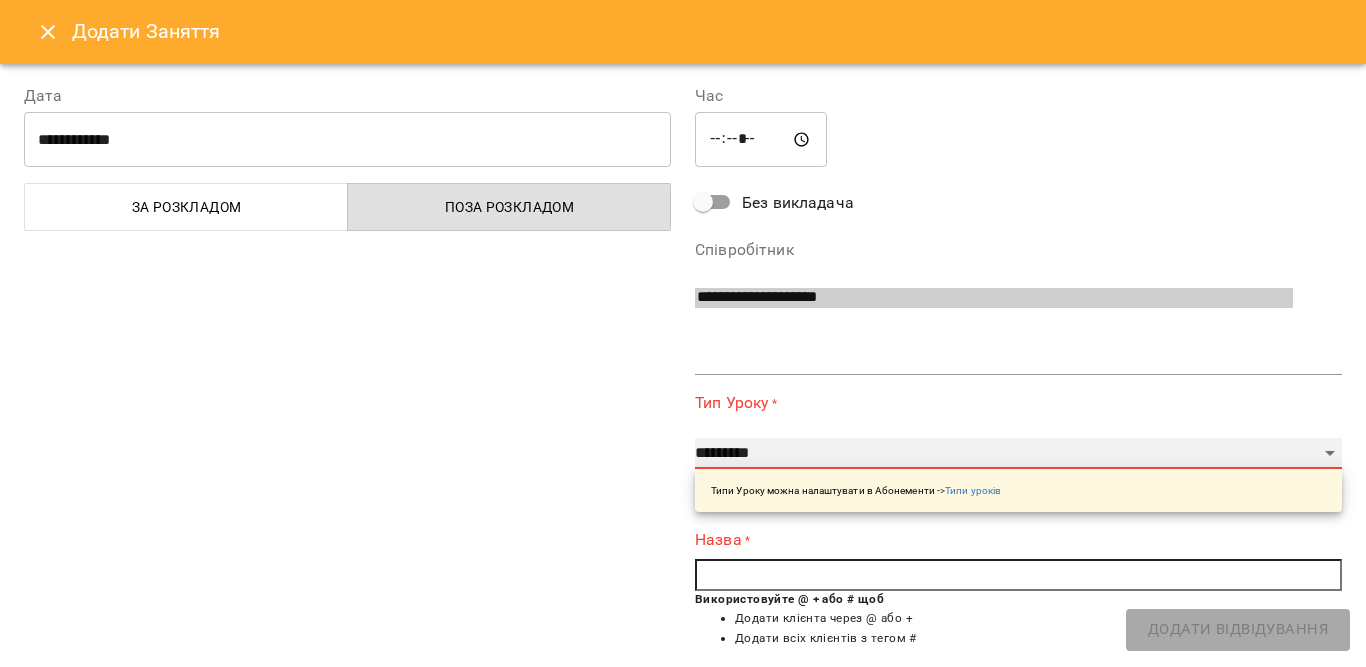 select on "**********" 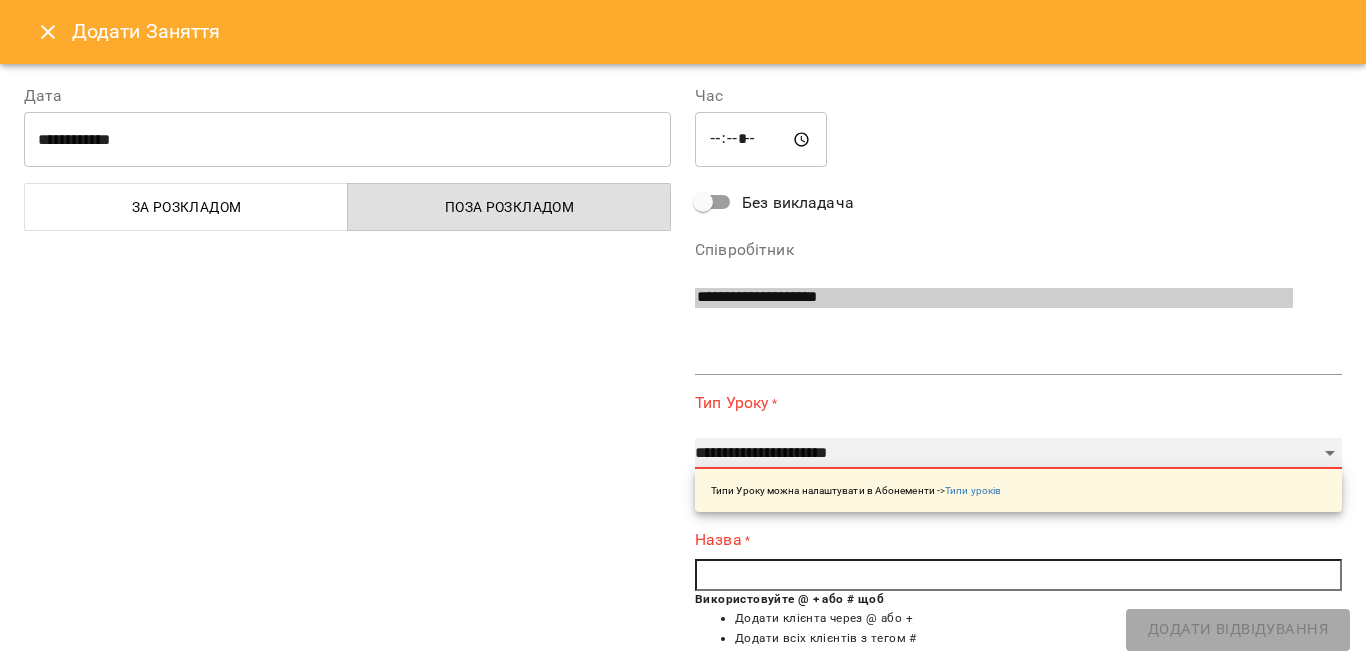 click on "**********" at bounding box center (1018, 454) 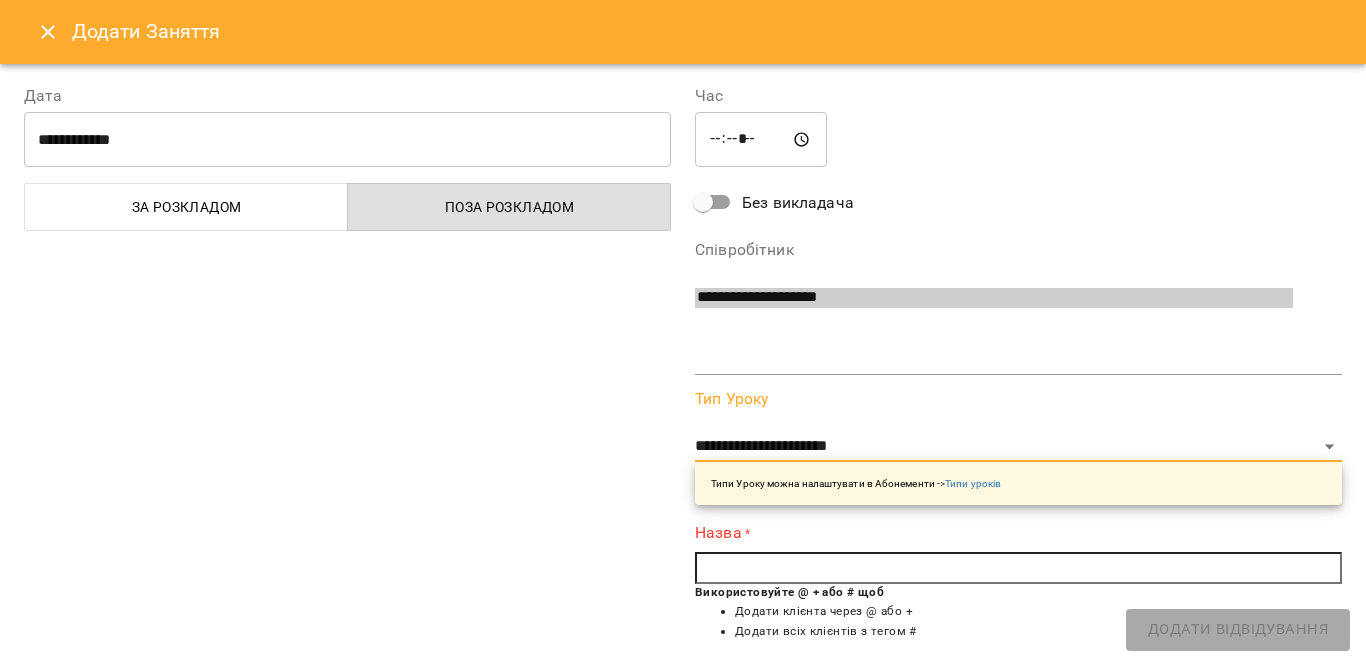 click at bounding box center (1018, 568) 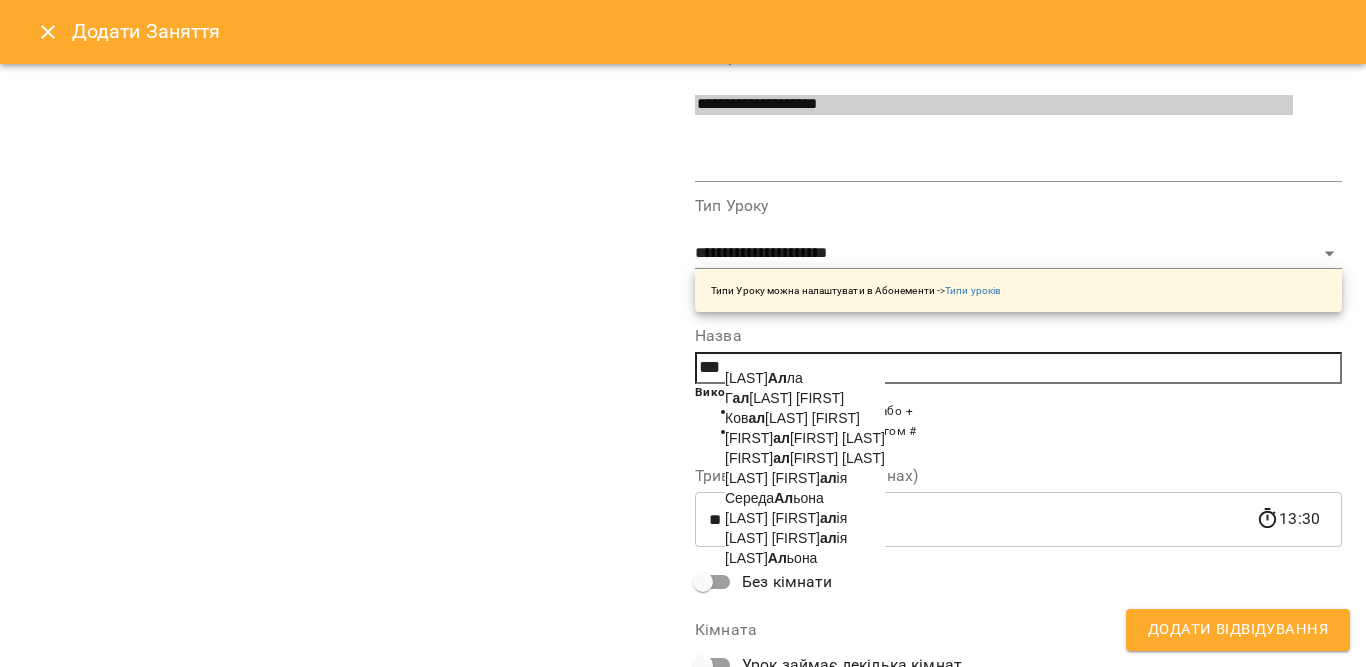scroll, scrollTop: 300, scrollLeft: 0, axis: vertical 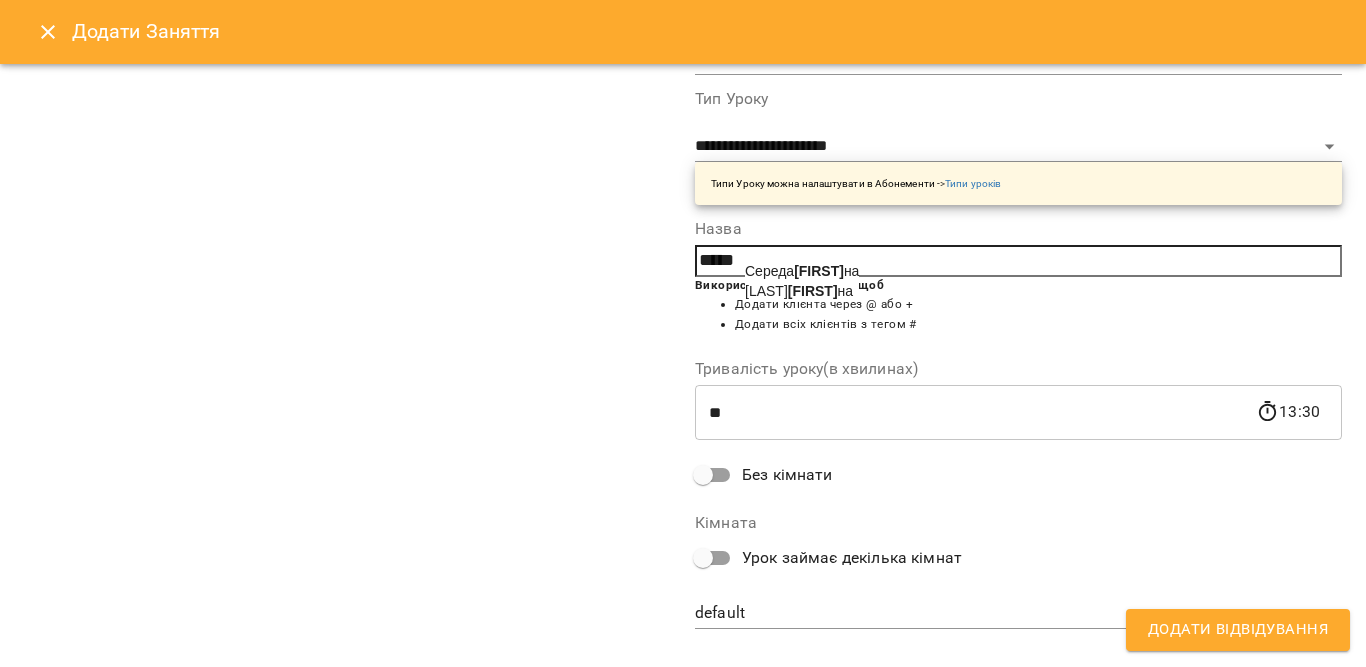 click on "Середа  Альо на" at bounding box center [802, 271] 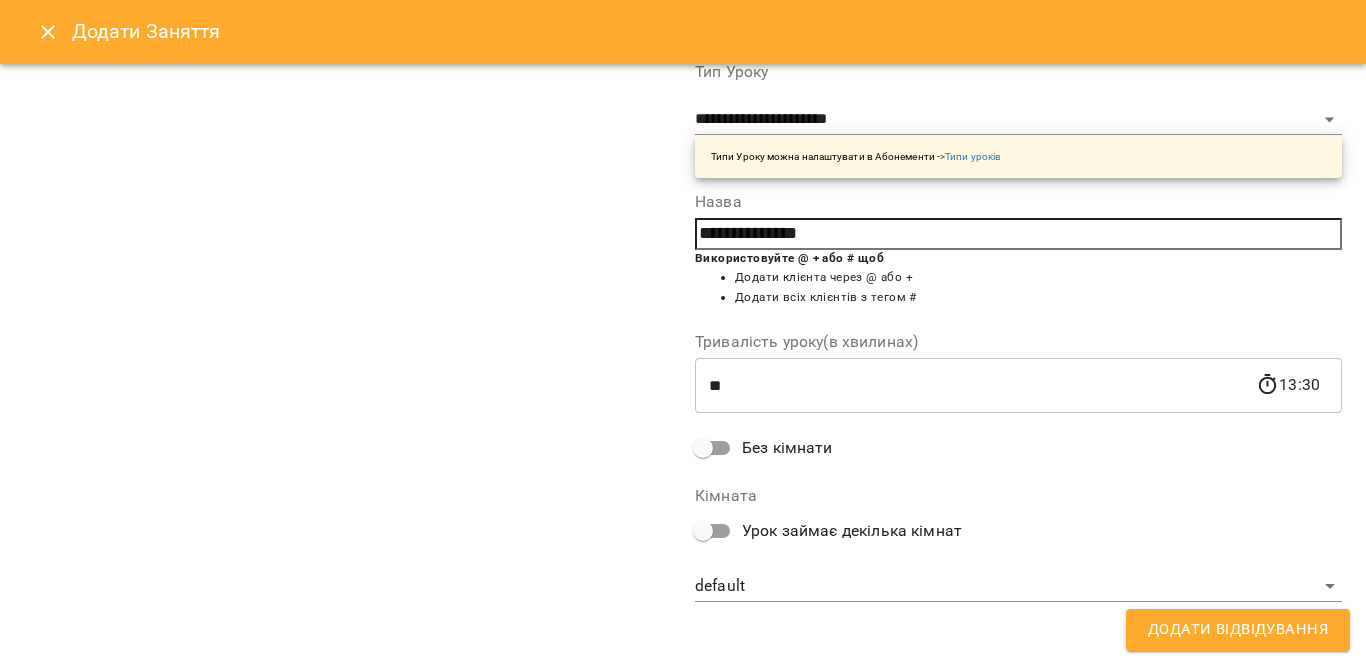 scroll, scrollTop: 330, scrollLeft: 0, axis: vertical 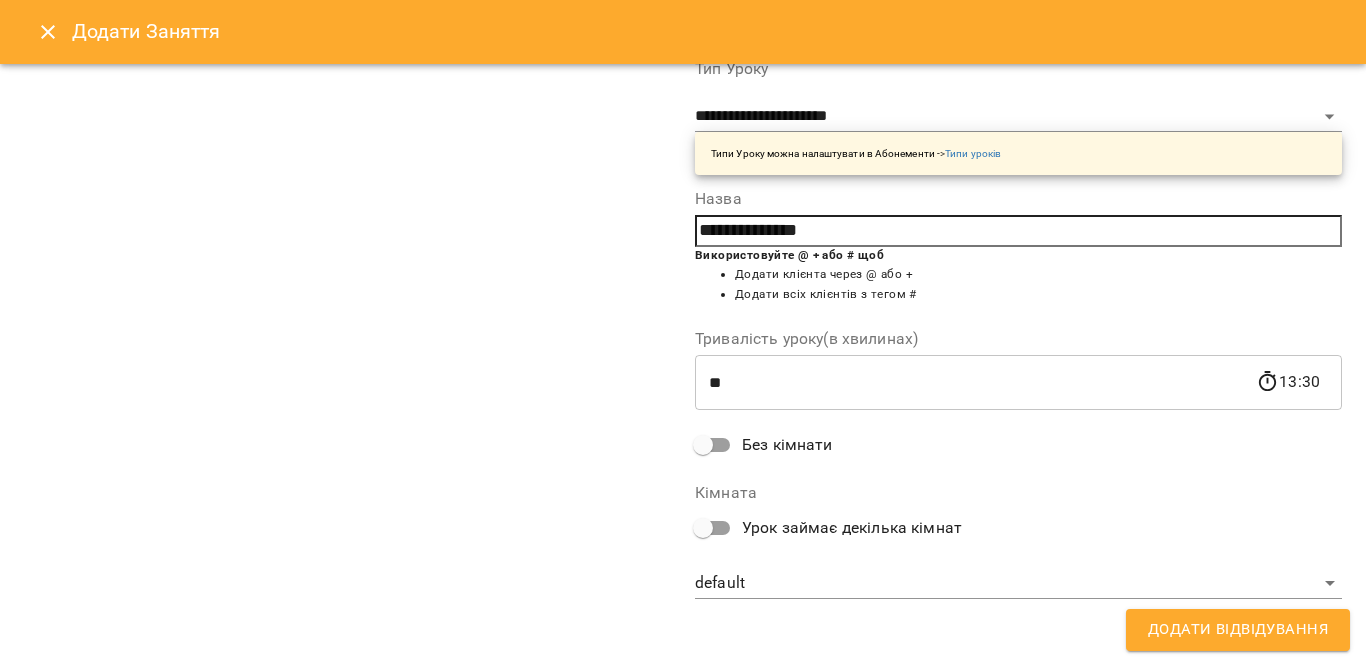 click on "Додати Відвідування" at bounding box center (1238, 630) 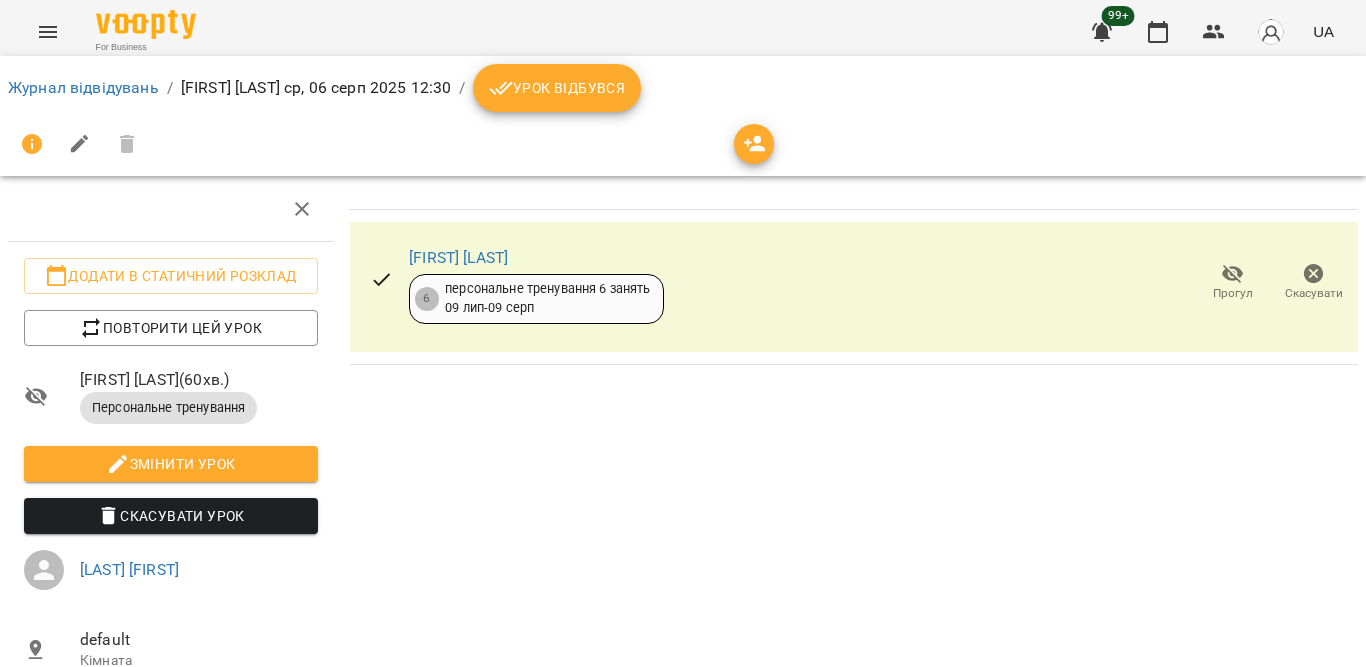click on "персональне тренування 6 занять  09 лип  -  09 серп" at bounding box center (548, 298) 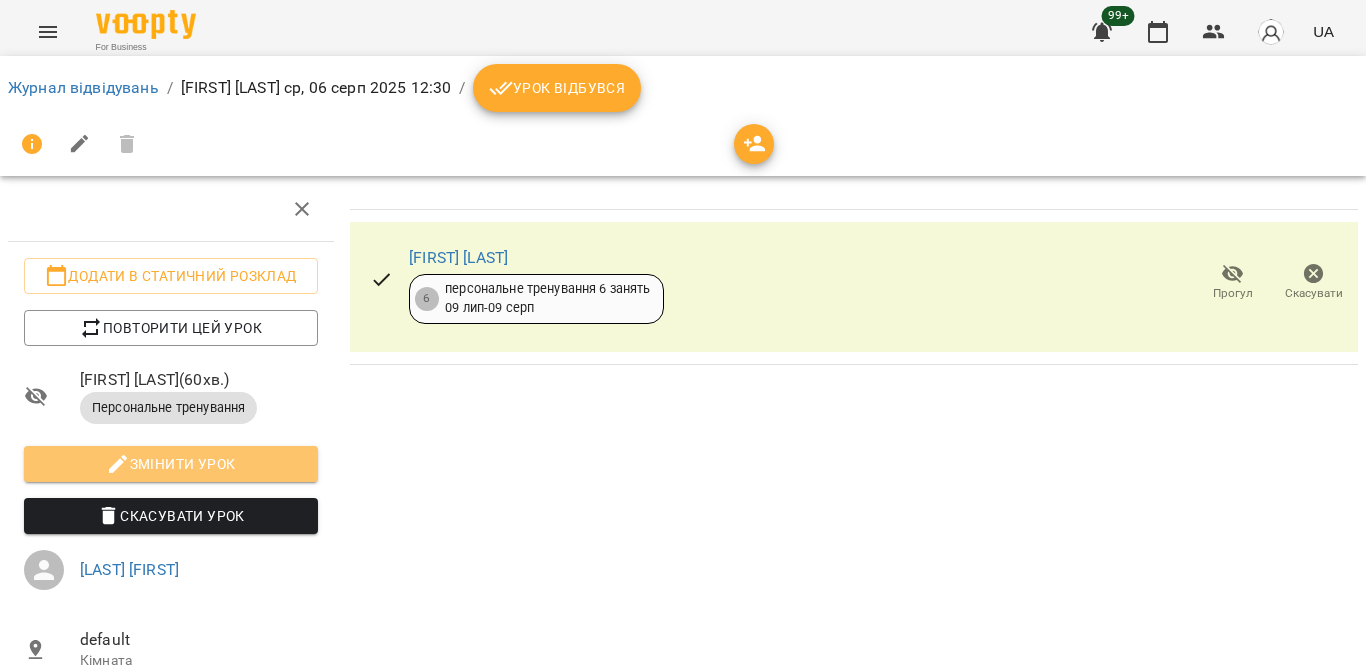 click on "Змінити урок" at bounding box center [171, 464] 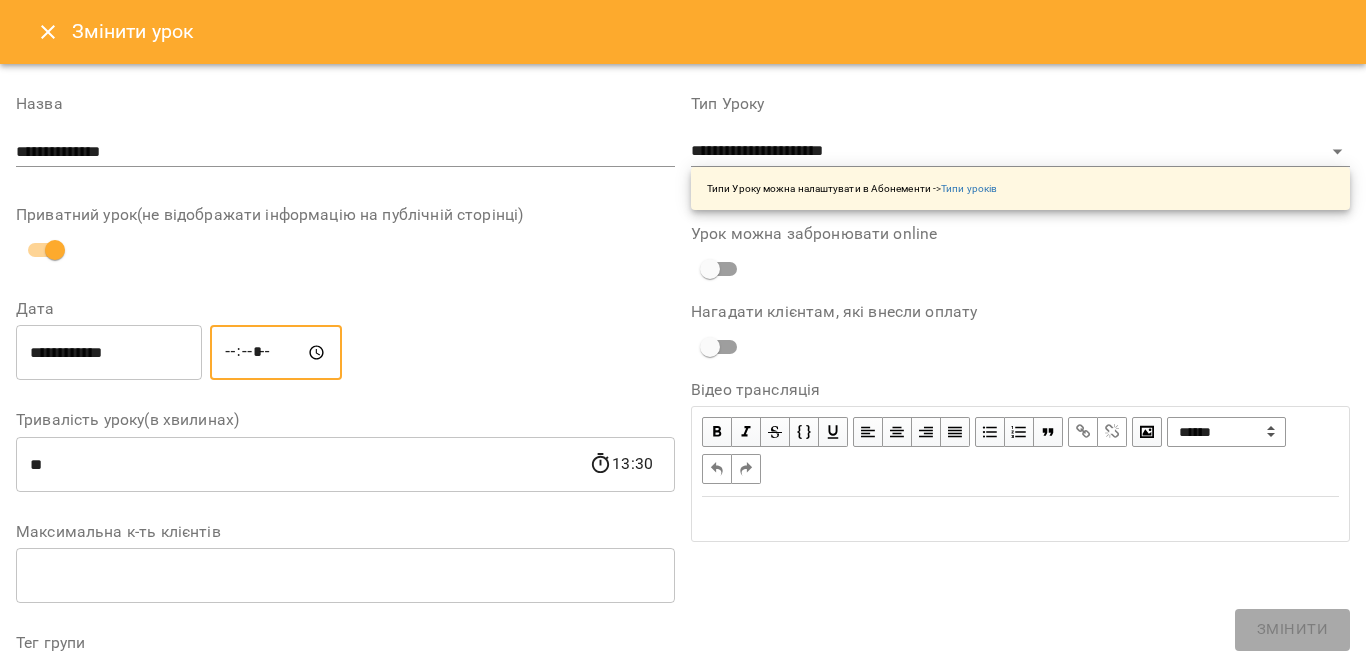 click on "*****" at bounding box center [276, 353] 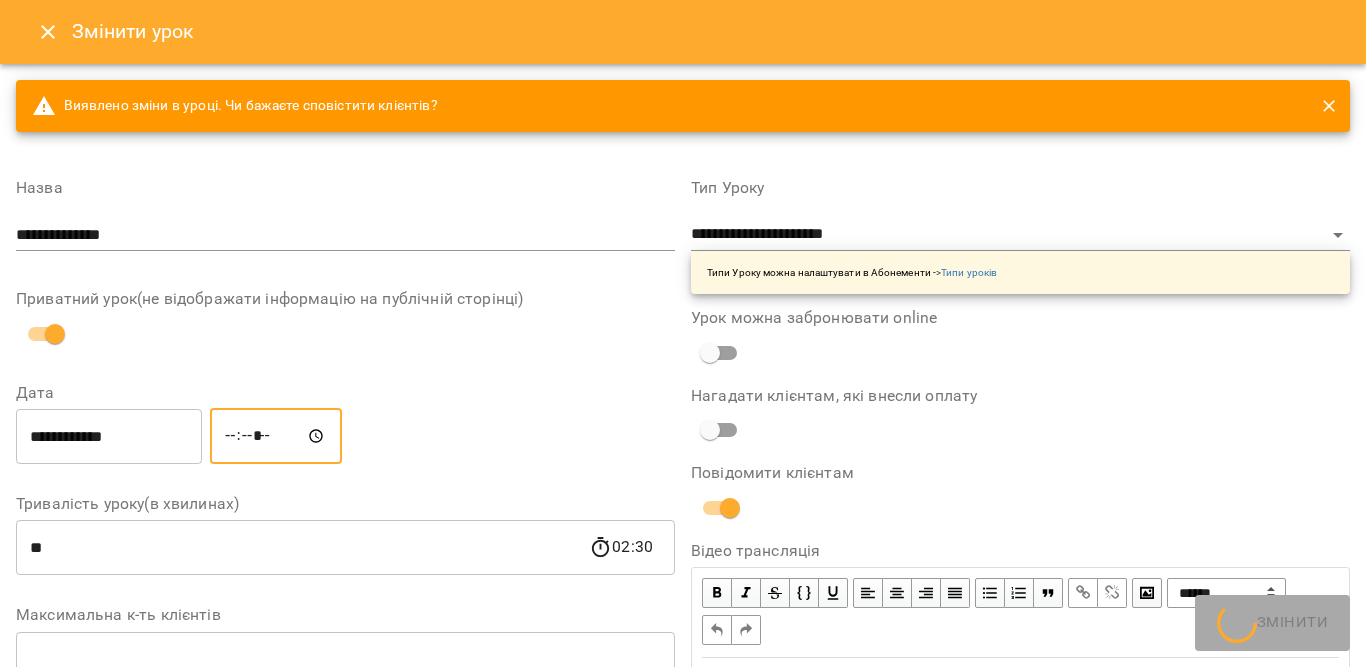 type on "*****" 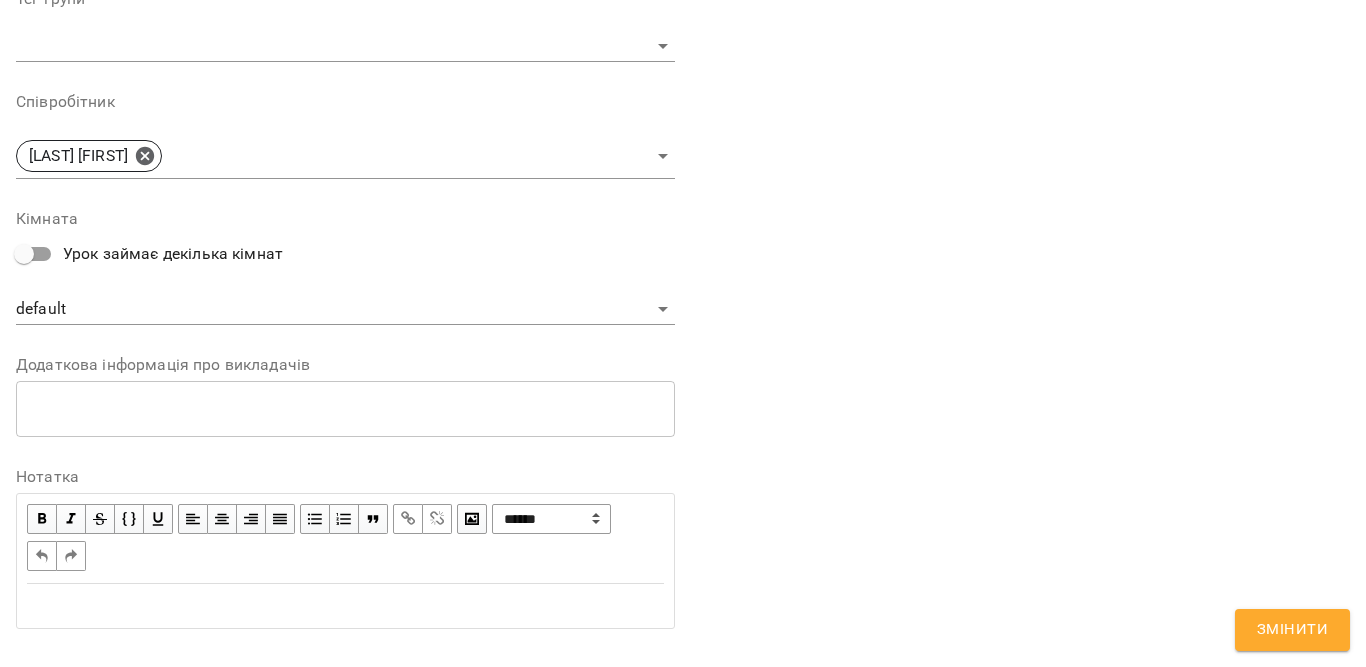 scroll, scrollTop: 762, scrollLeft: 0, axis: vertical 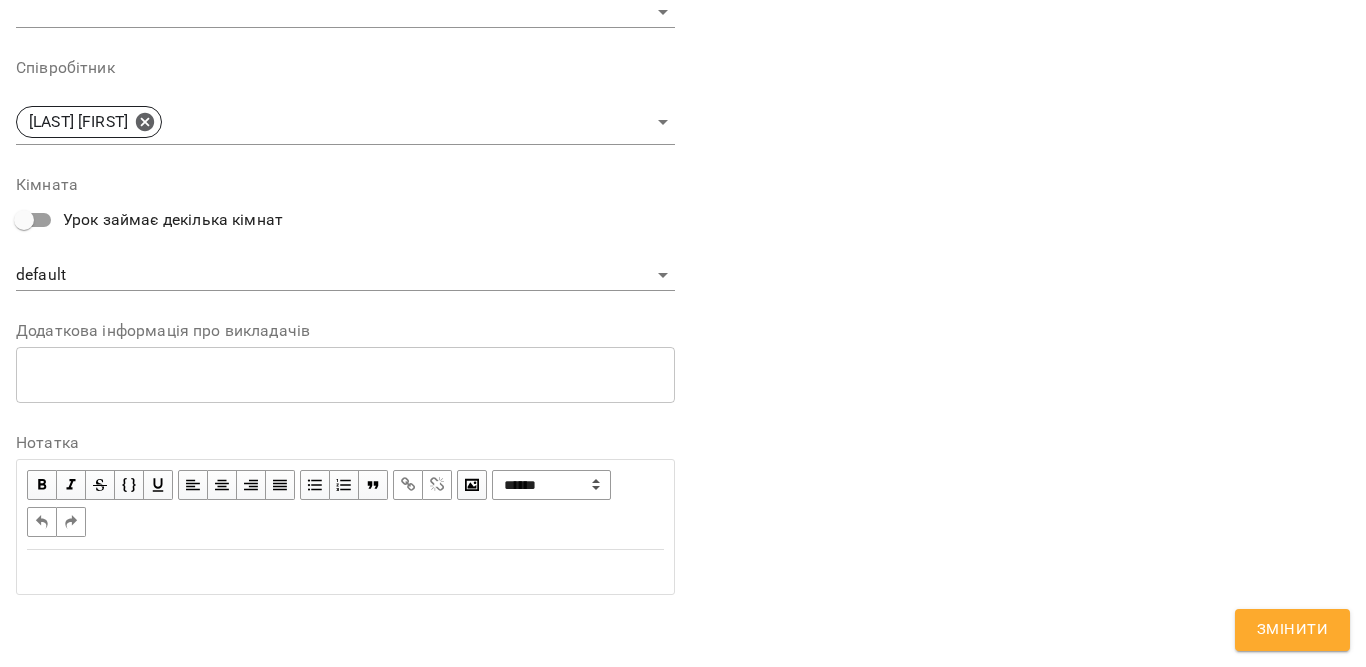 click on "Змінити" at bounding box center (1292, 630) 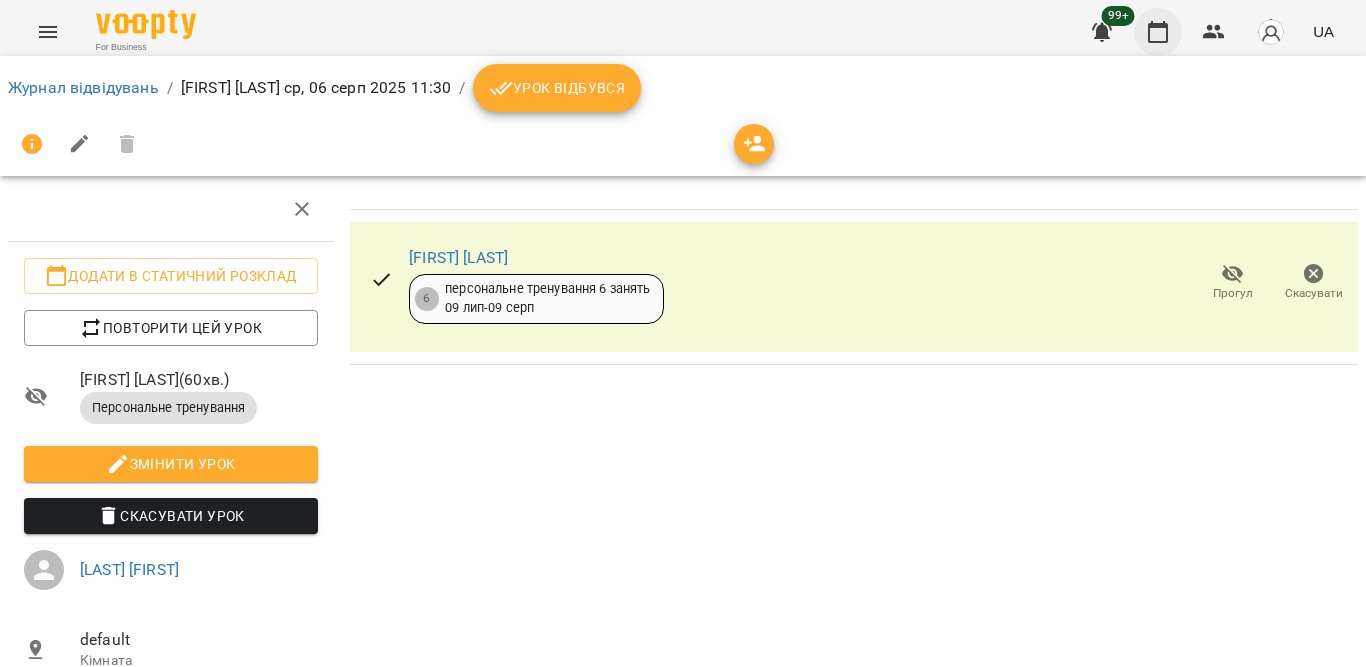click at bounding box center [1158, 32] 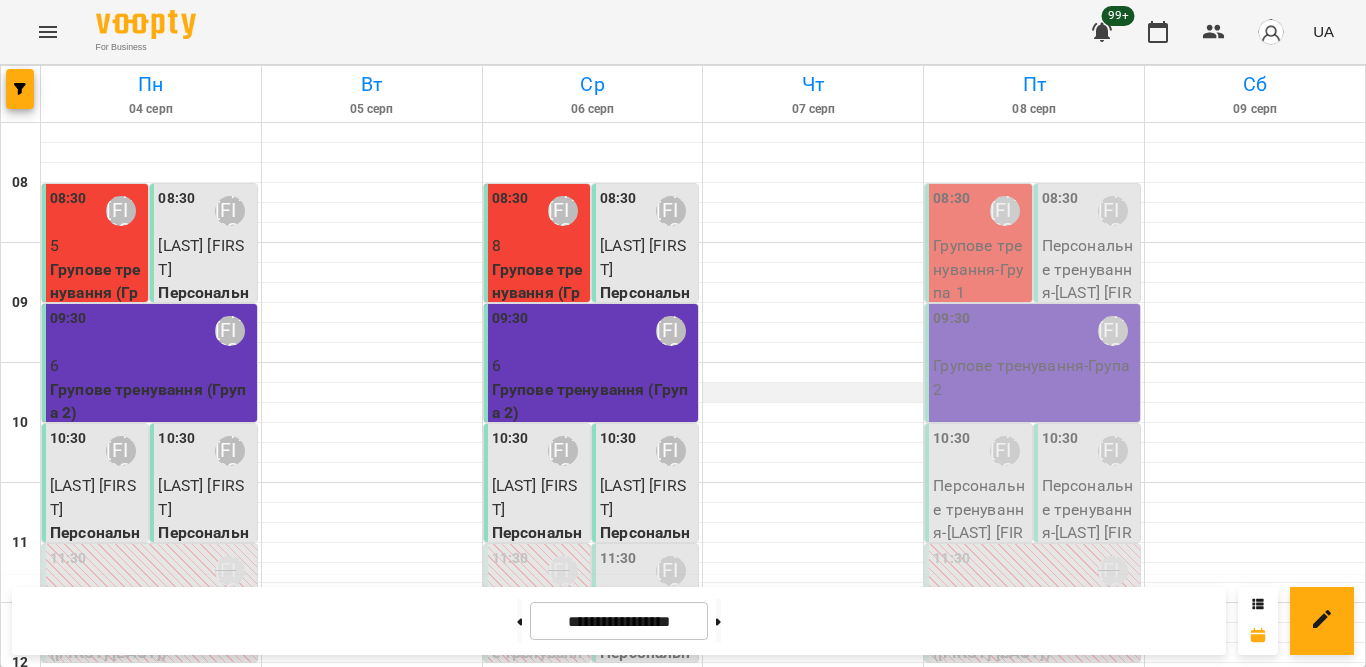 scroll, scrollTop: 0, scrollLeft: 0, axis: both 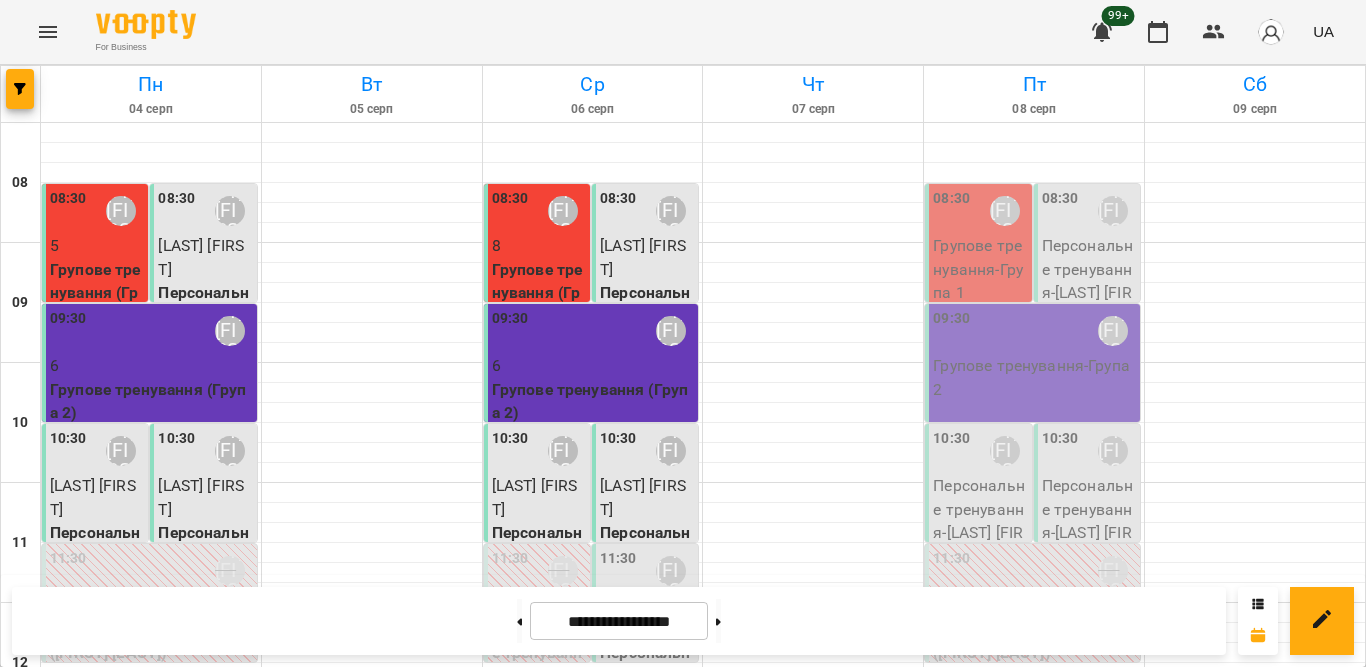 click on "[FIRST] [LAST]" at bounding box center (643, 617) 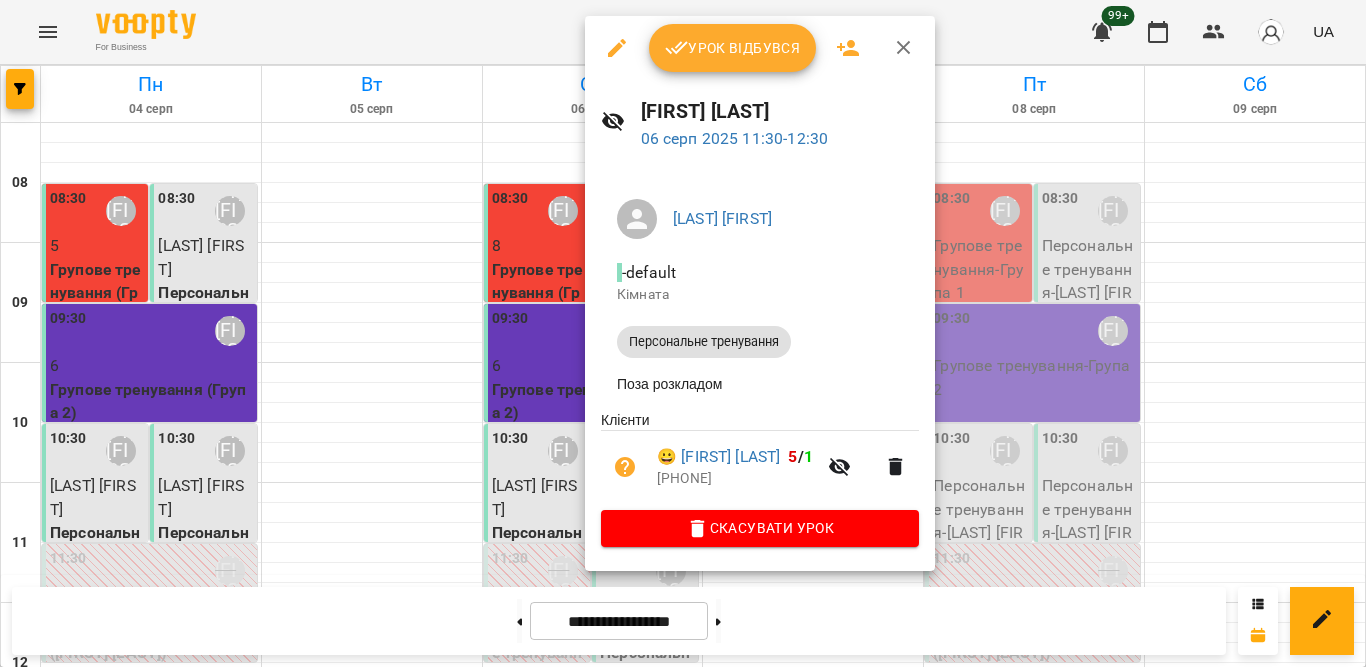click on "Урок відбувся" at bounding box center [733, 48] 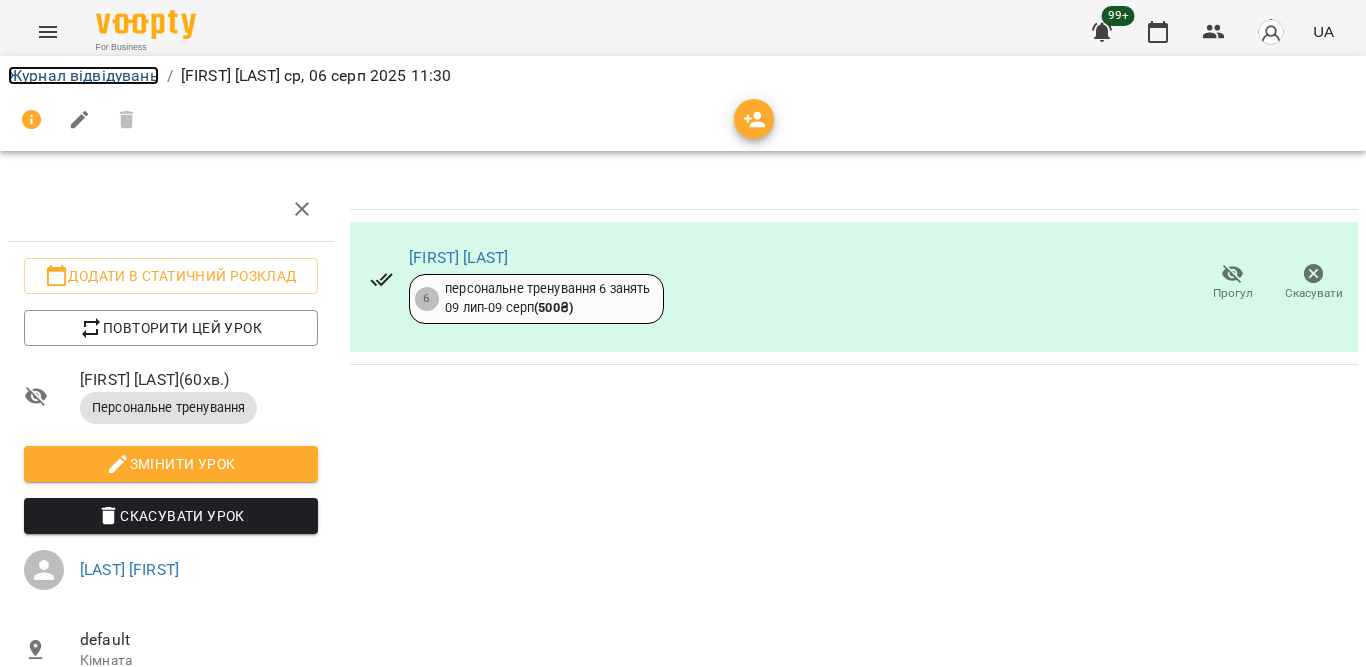 click on "Журнал відвідувань" at bounding box center (83, 75) 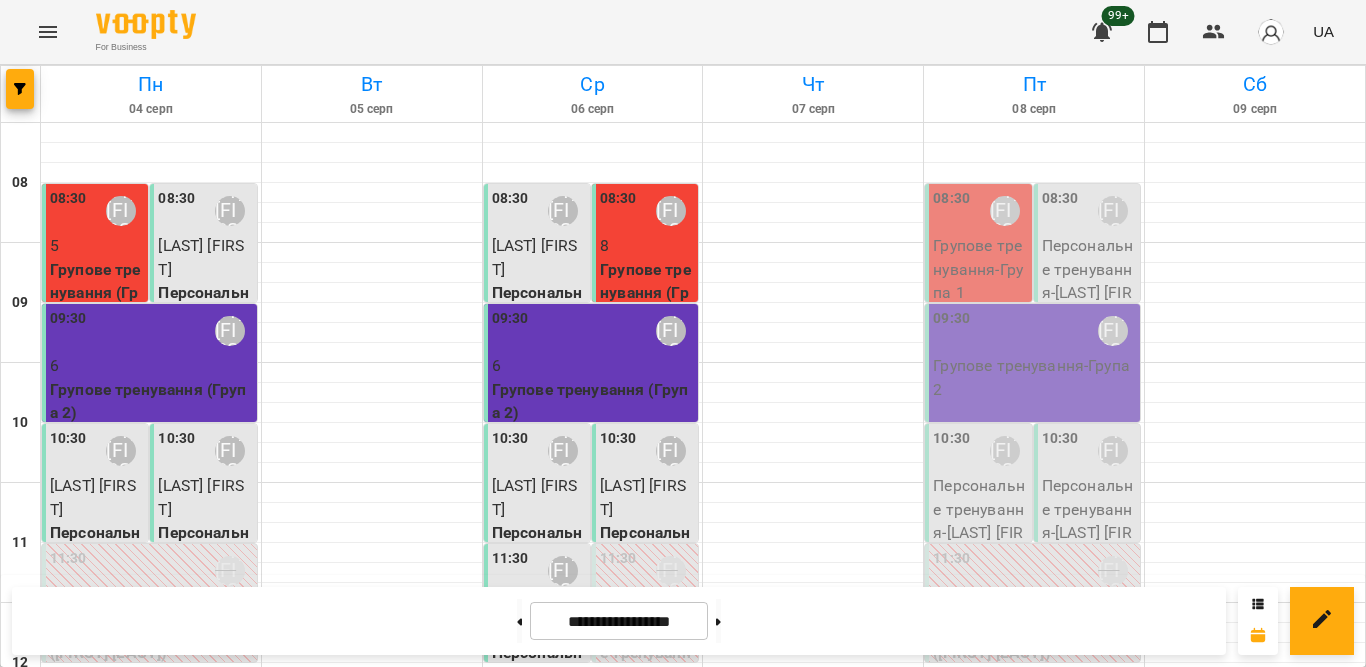 scroll, scrollTop: 381, scrollLeft: 0, axis: vertical 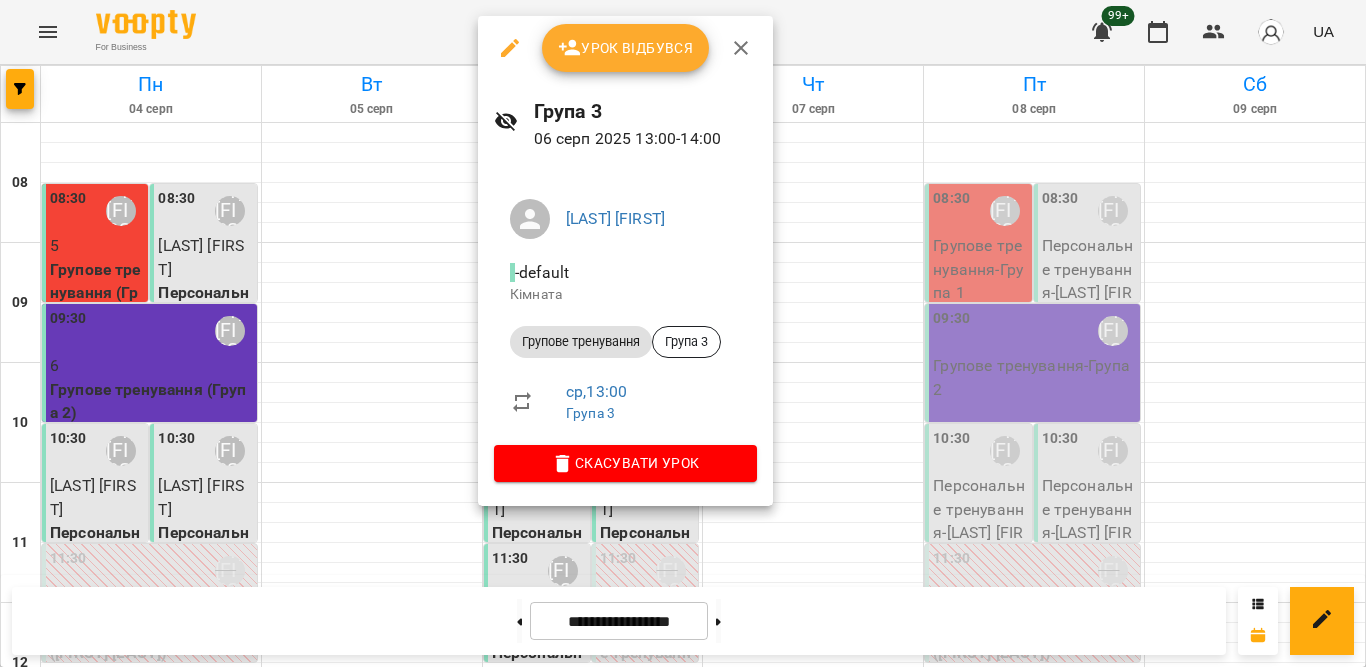 click on "Урок відбувся" at bounding box center [626, 48] 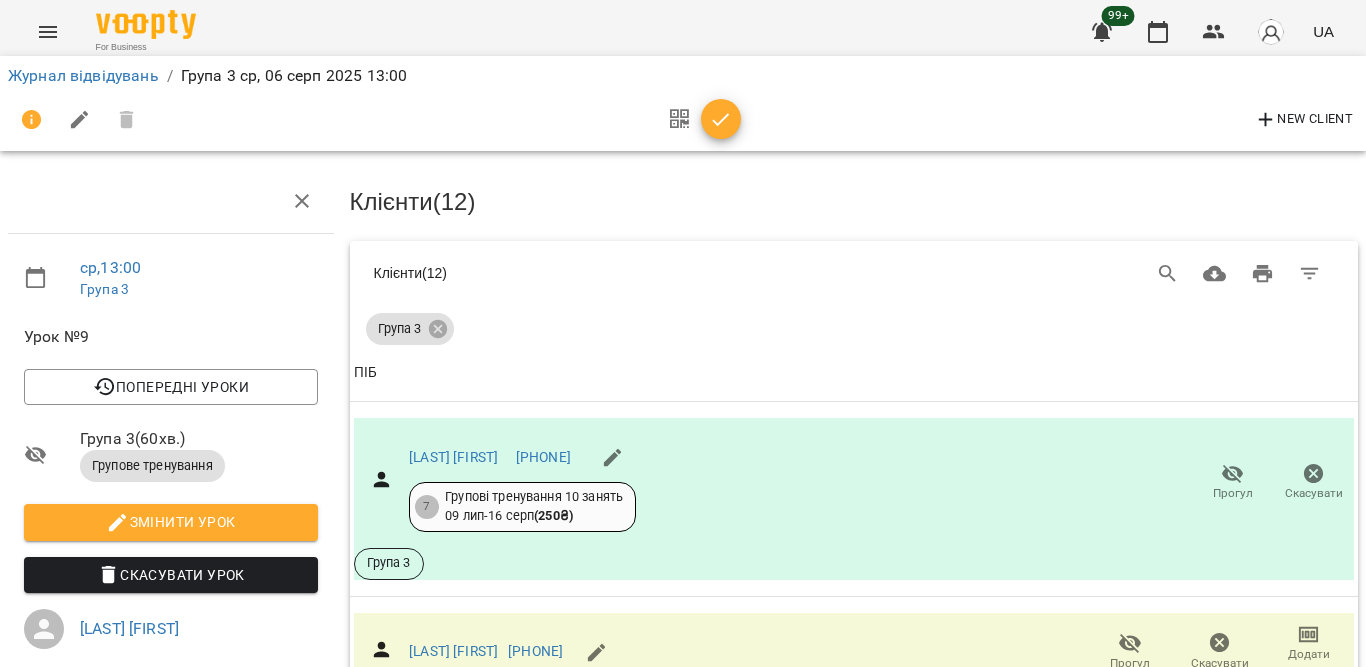 scroll, scrollTop: 400, scrollLeft: 0, axis: vertical 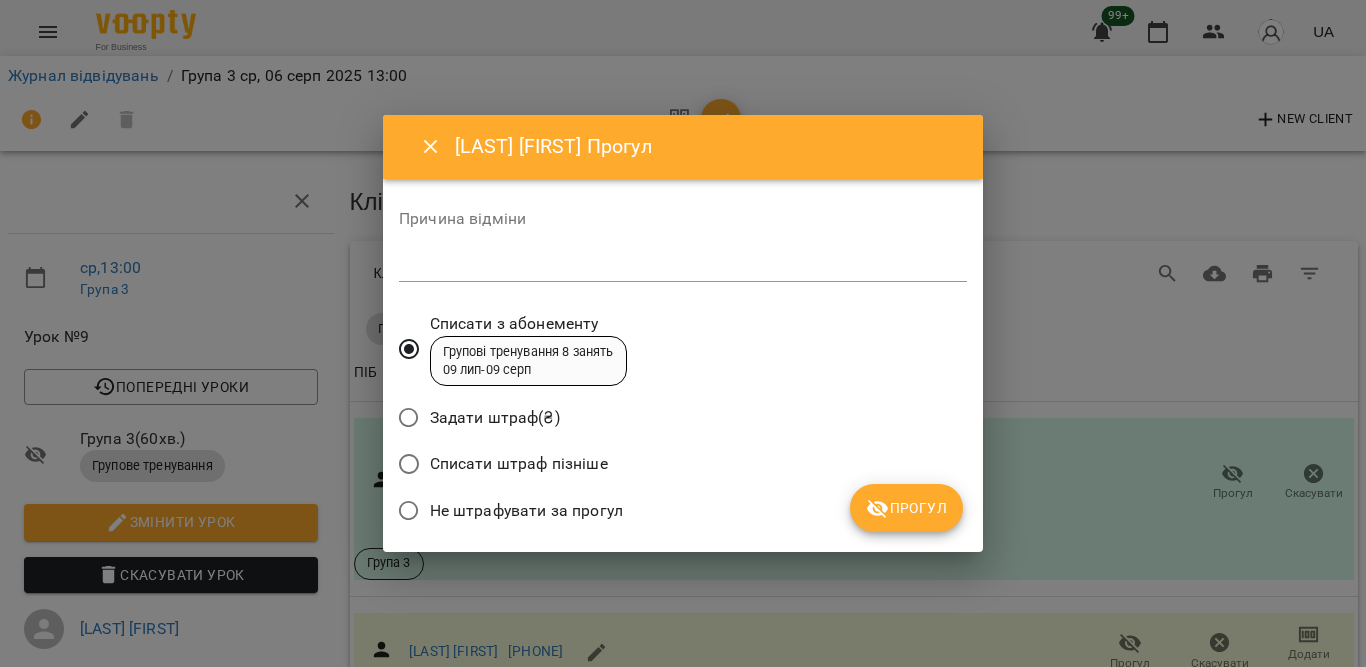 click on "Не штрафувати за прогул" at bounding box center [526, 511] 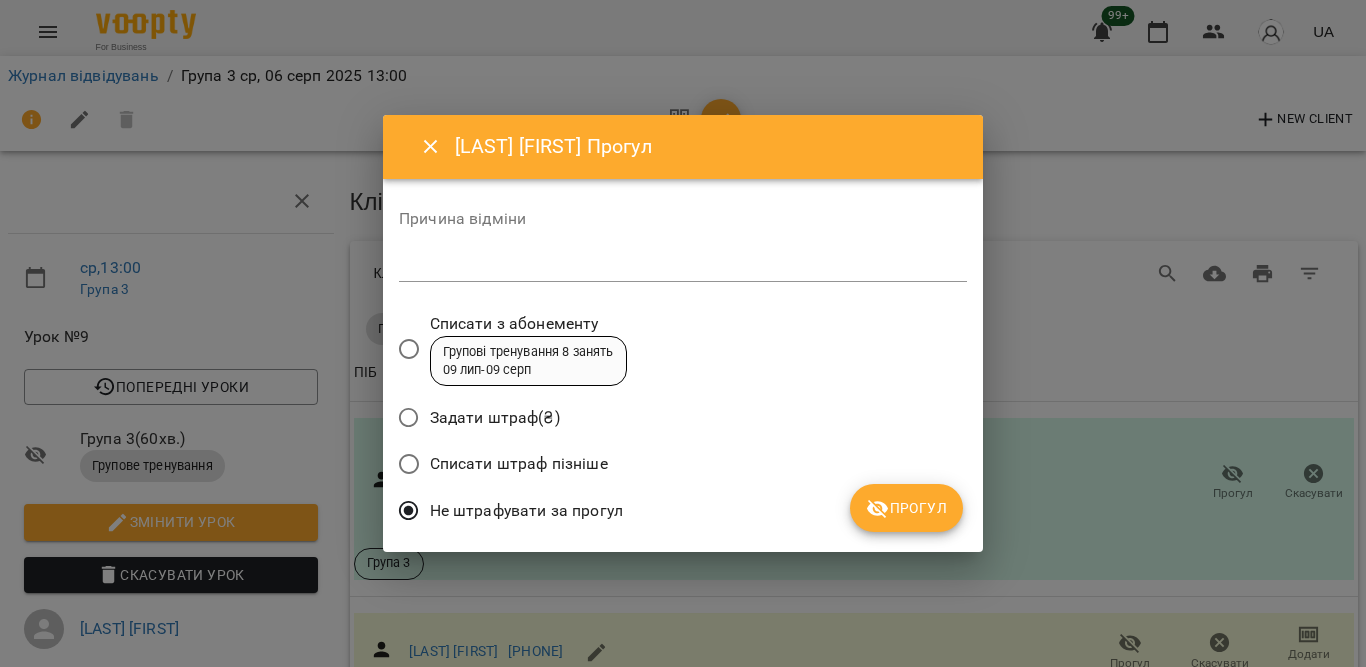 click on "Прогул" at bounding box center [906, 508] 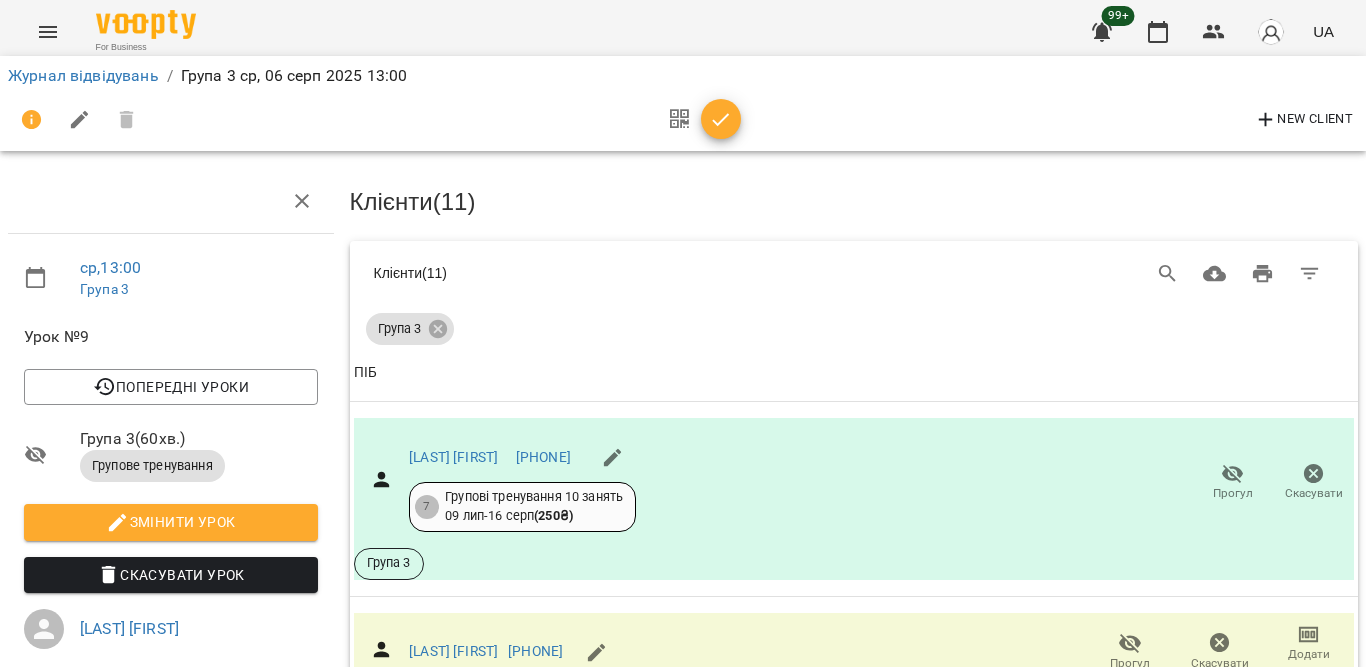 scroll, scrollTop: 1374, scrollLeft: 0, axis: vertical 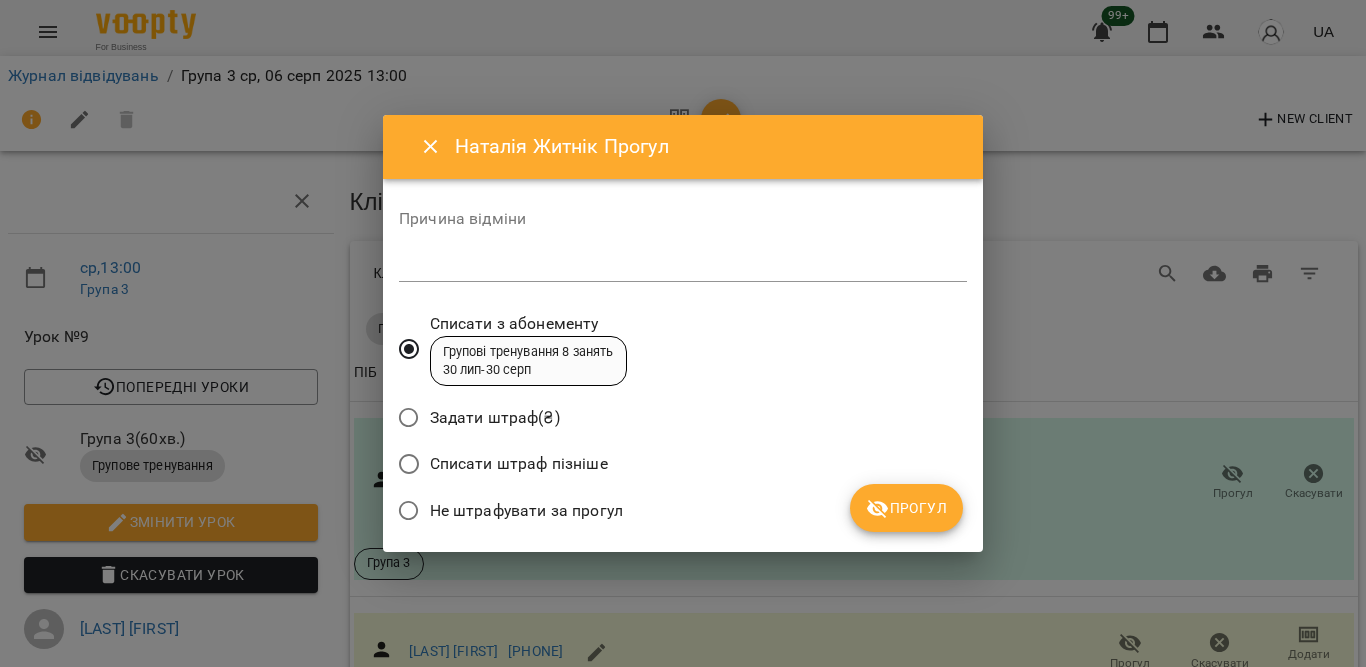 click on "Не штрафувати за прогул" at bounding box center (526, 511) 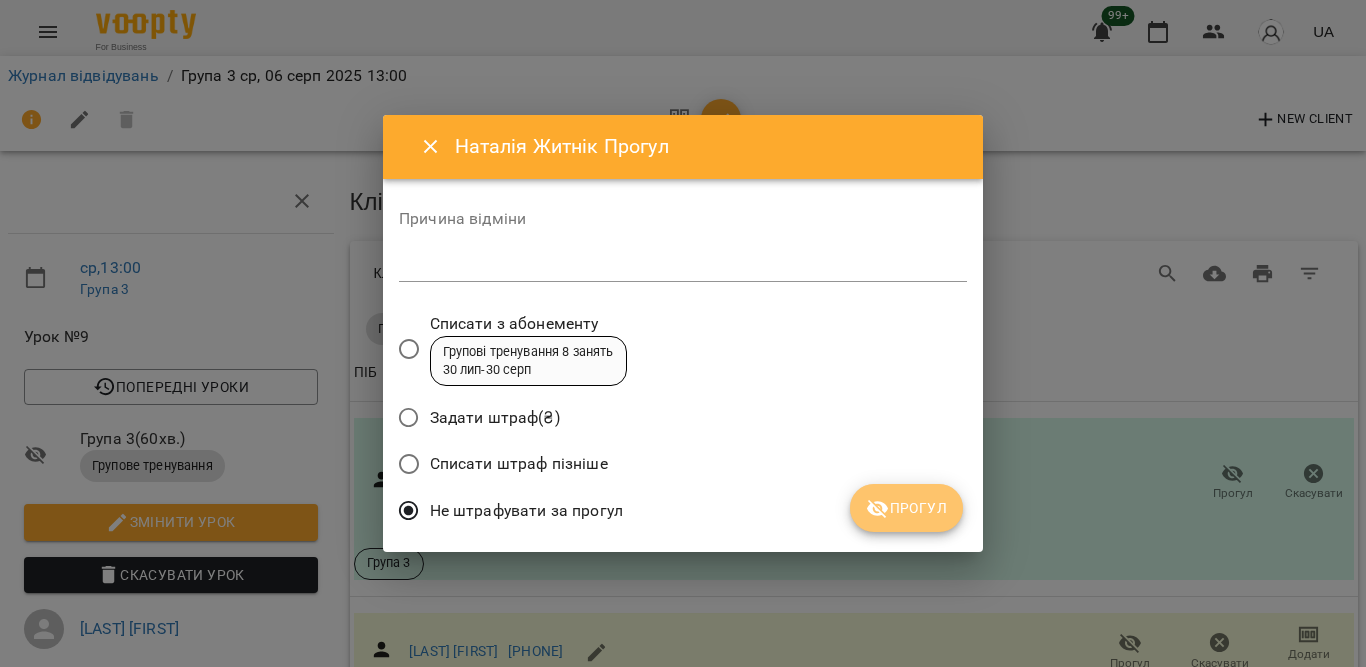 click on "Прогул" at bounding box center [906, 508] 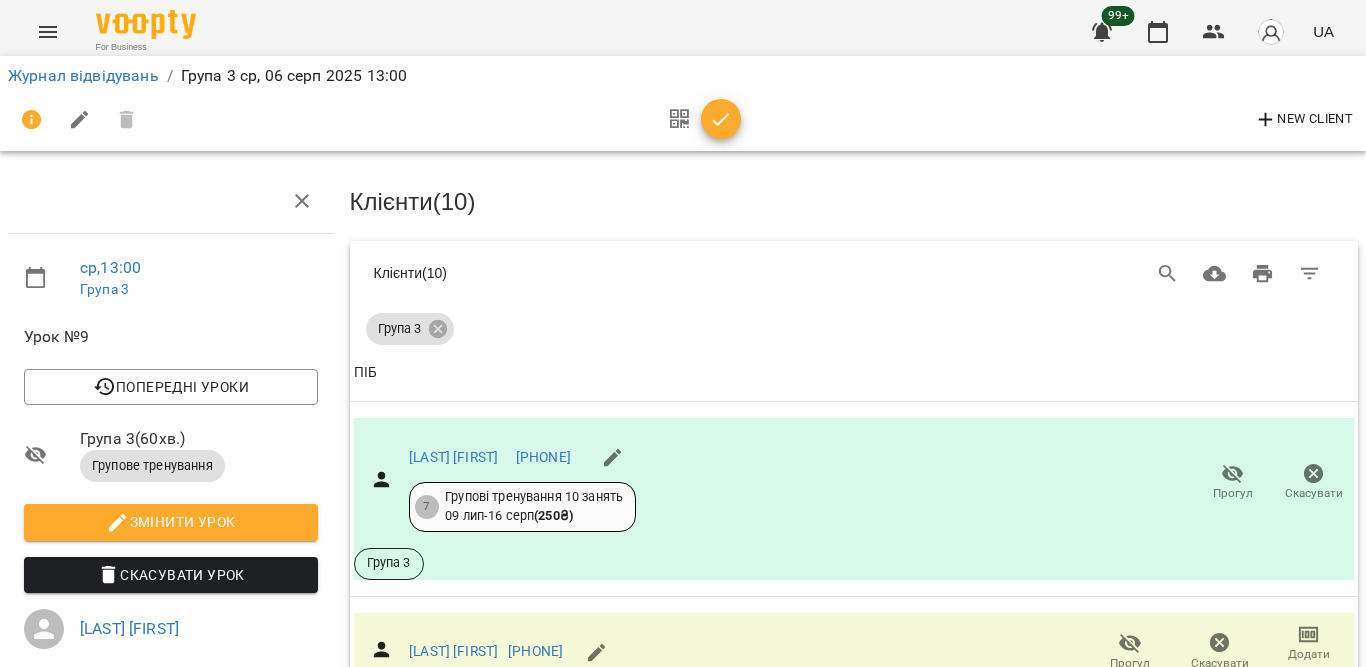 scroll, scrollTop: 1799, scrollLeft: 0, axis: vertical 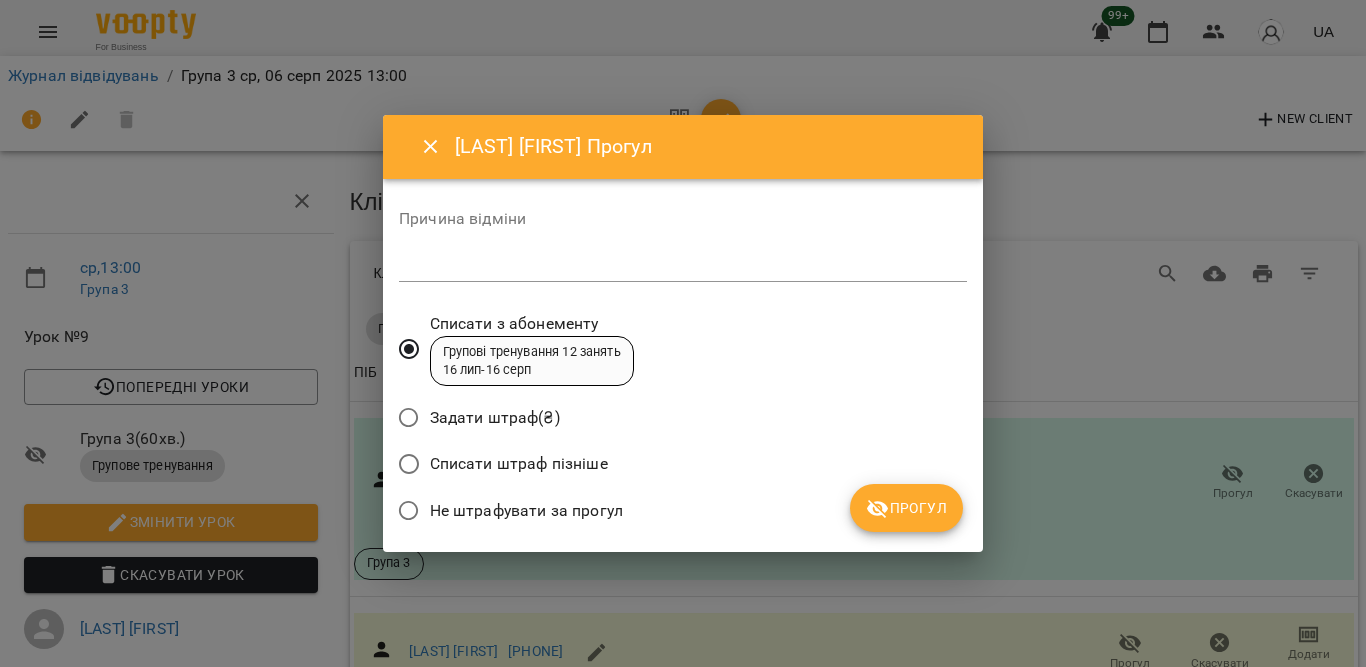 click on "Не штрафувати за прогул" at bounding box center [526, 511] 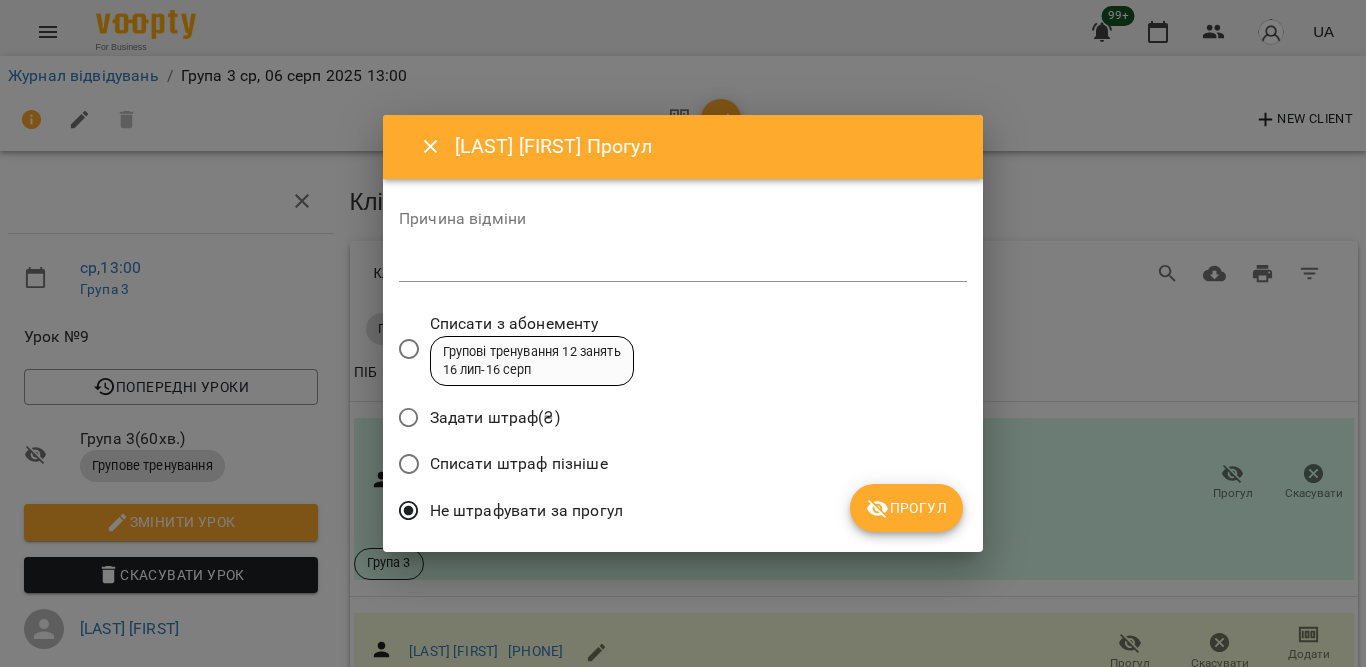 click on "Прогул" at bounding box center (906, 508) 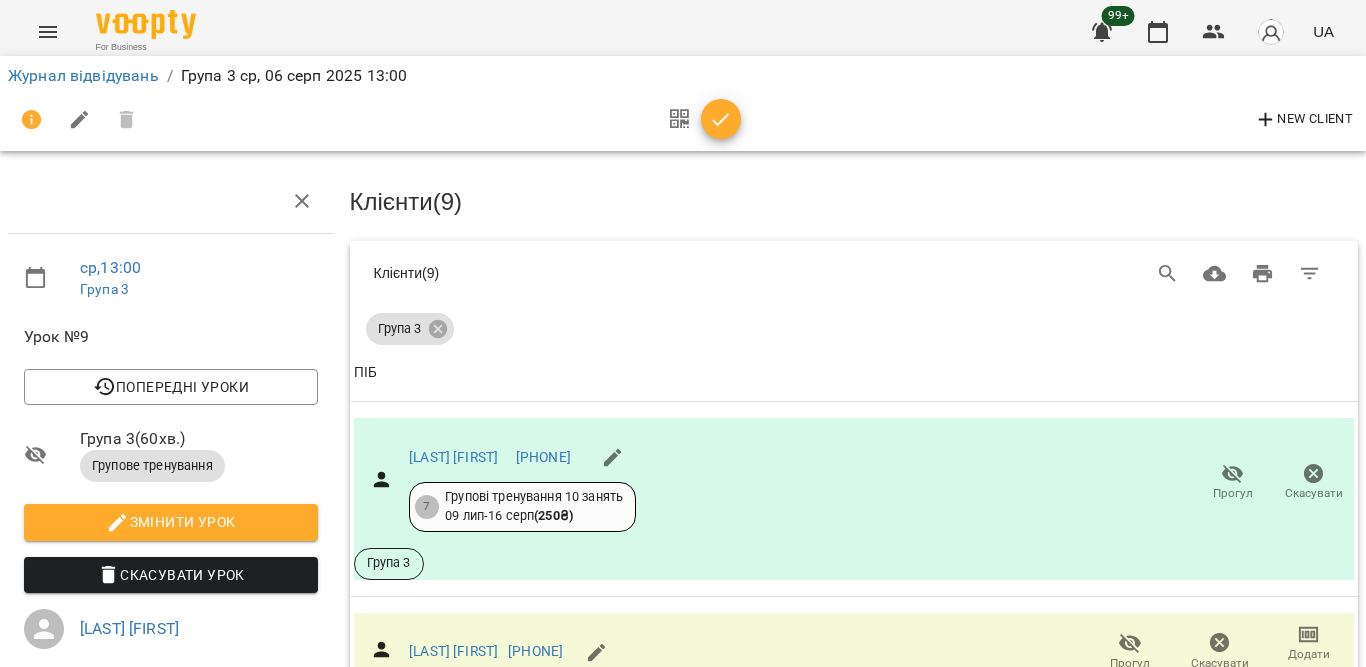 click 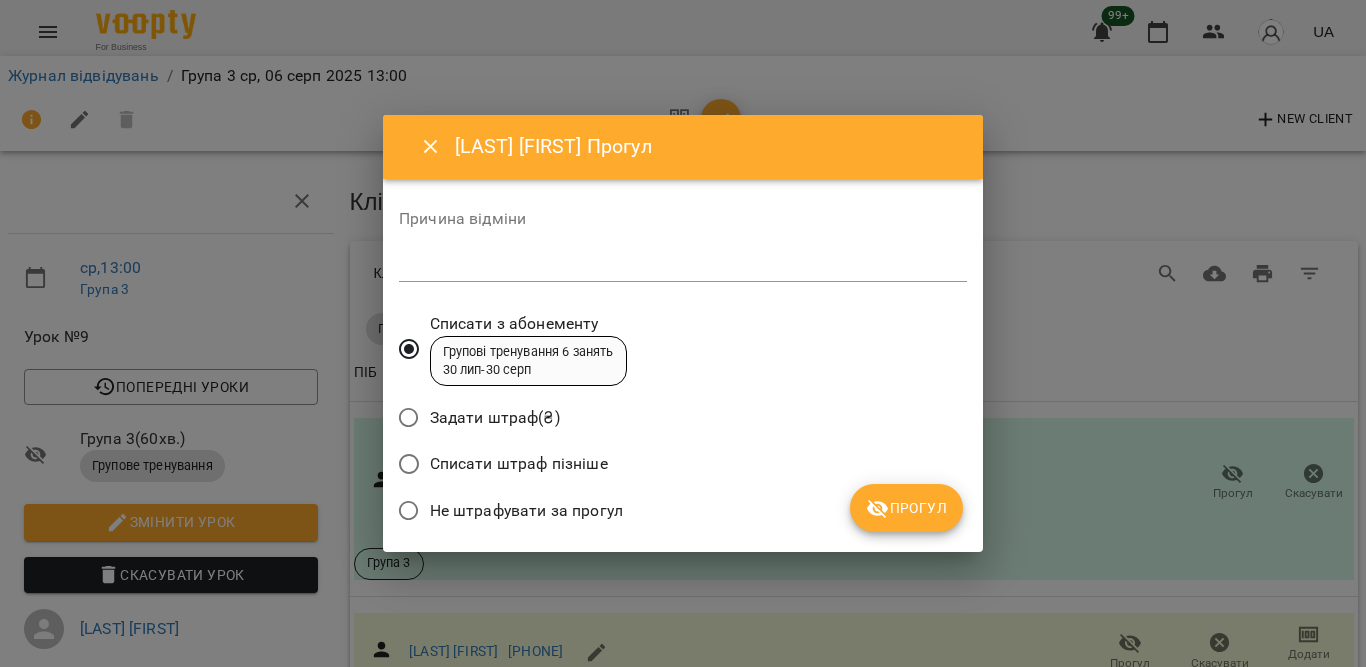 click on "Не штрафувати за прогул" at bounding box center (526, 511) 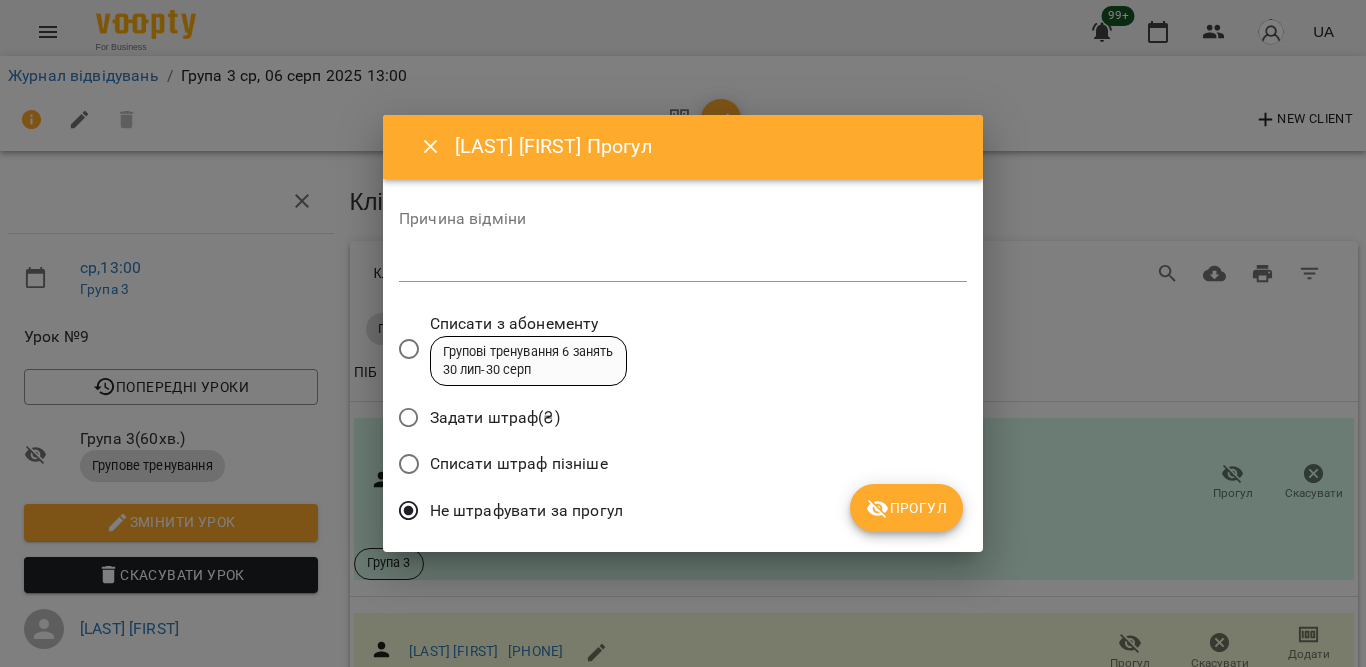 click on "Прогул" at bounding box center [906, 508] 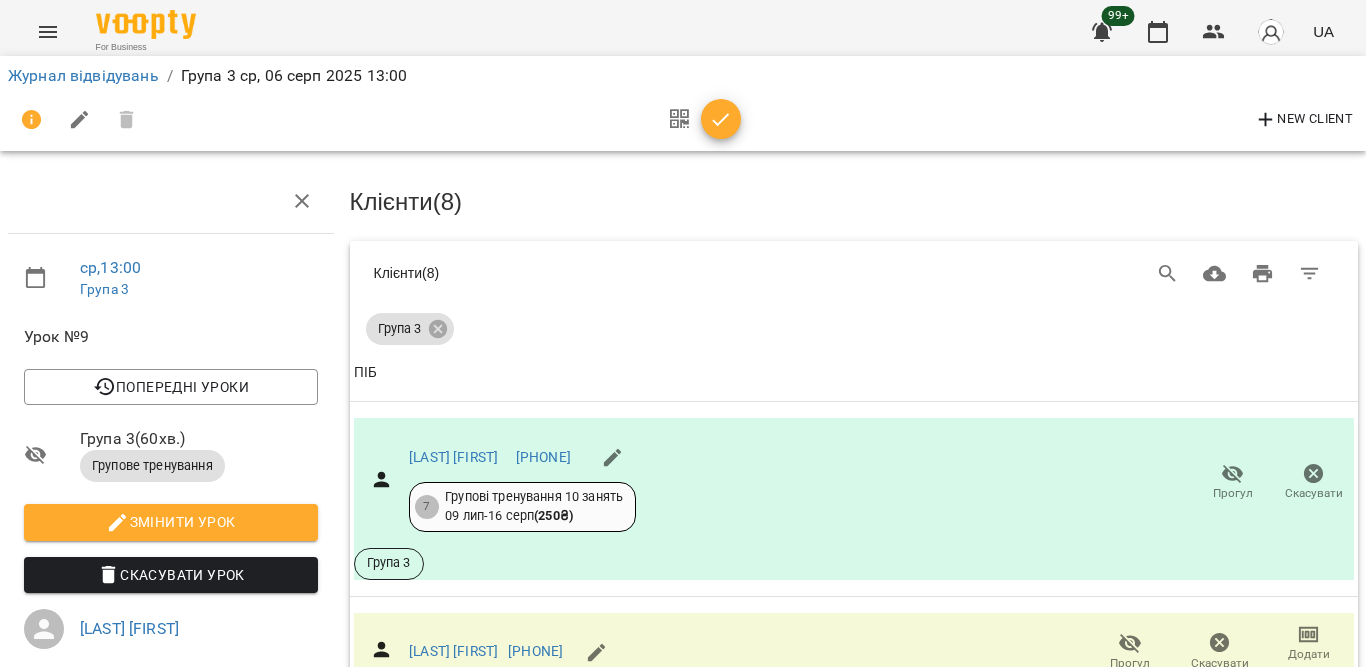 click 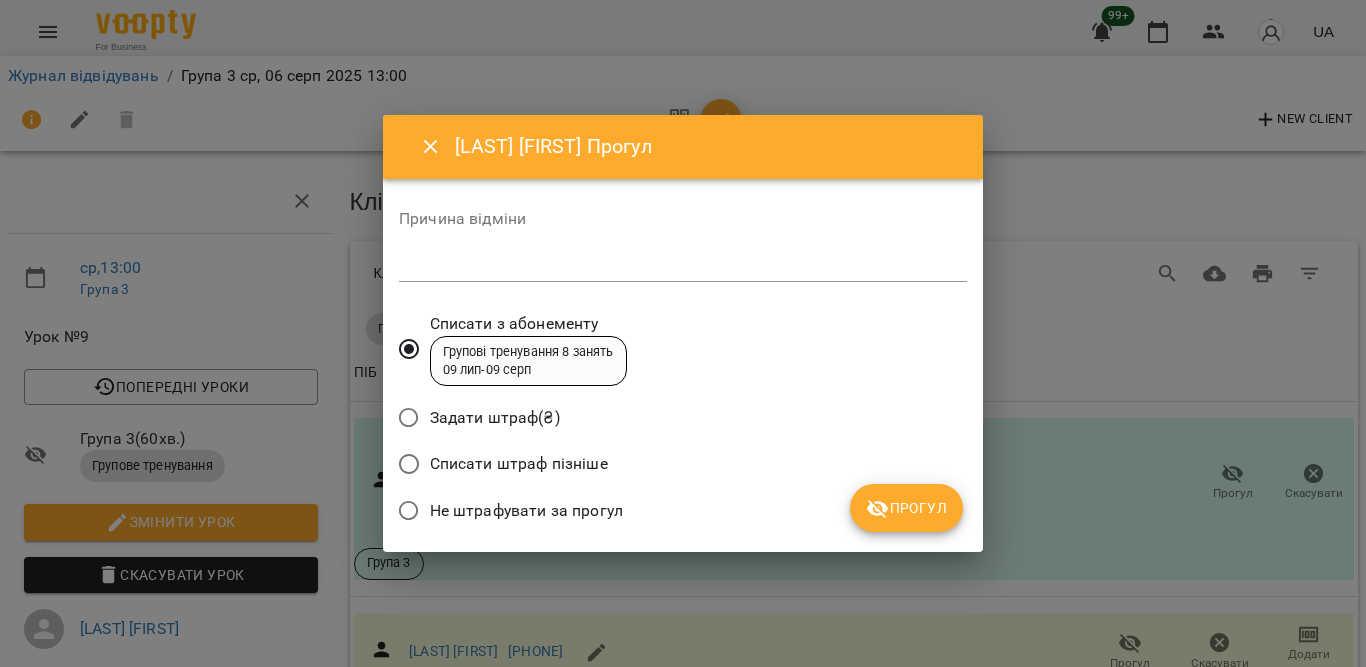 click on "Не штрафувати за прогул" at bounding box center (526, 511) 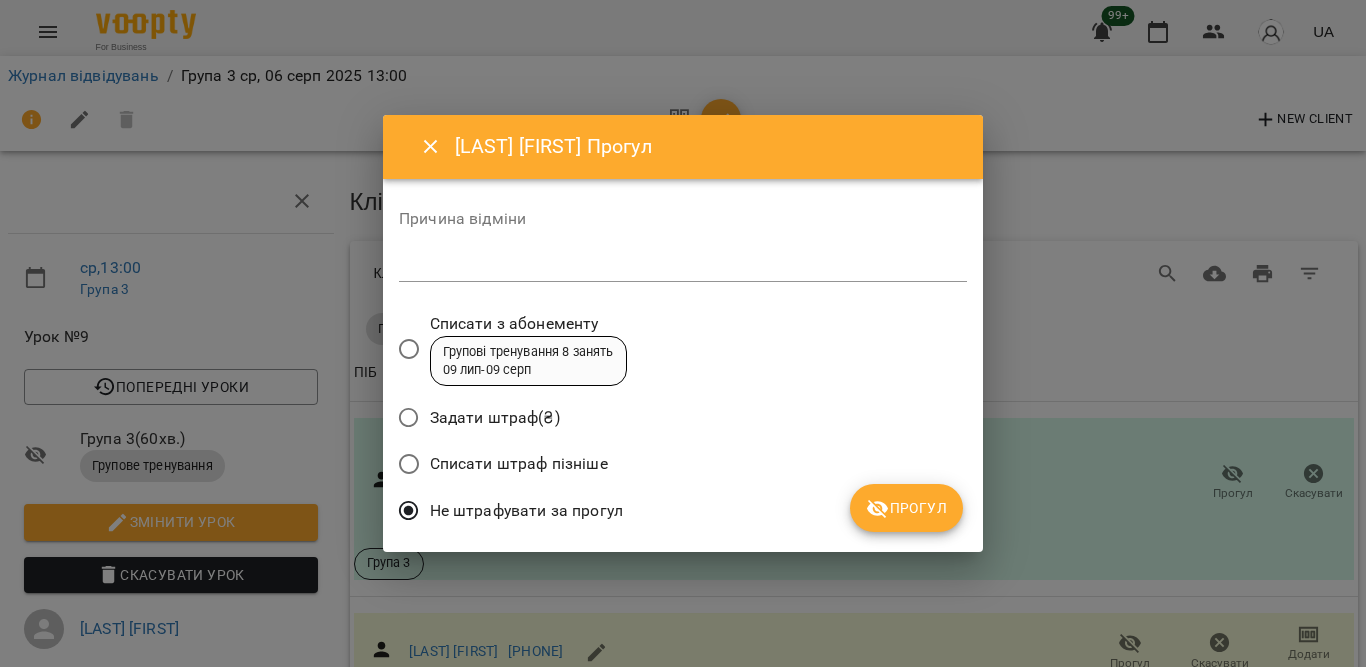 click on "Прогул" at bounding box center (906, 508) 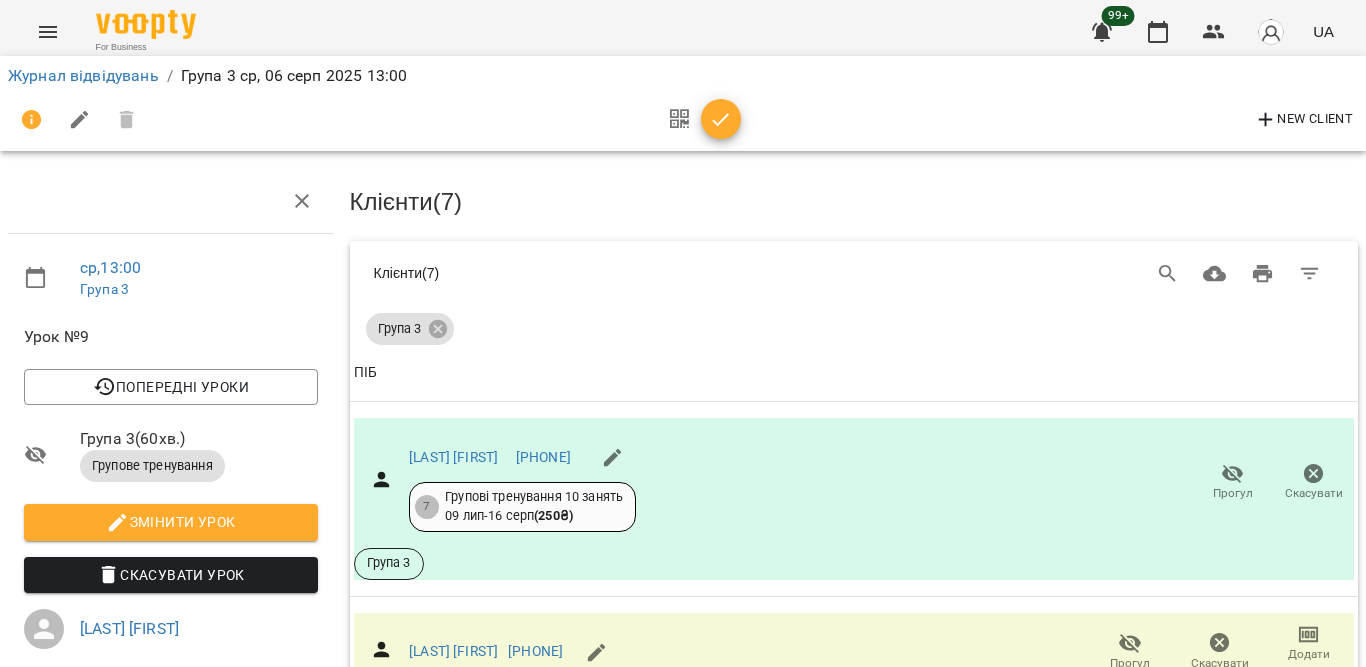 scroll, scrollTop: 1861, scrollLeft: 0, axis: vertical 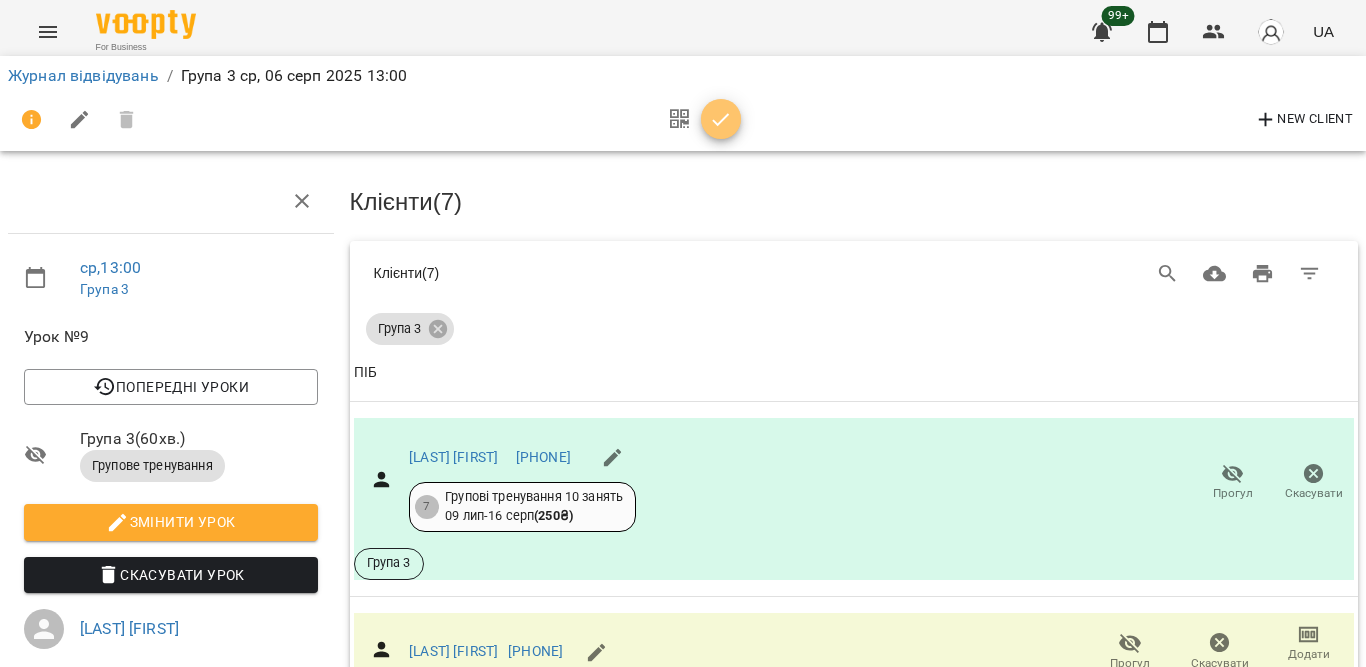 click 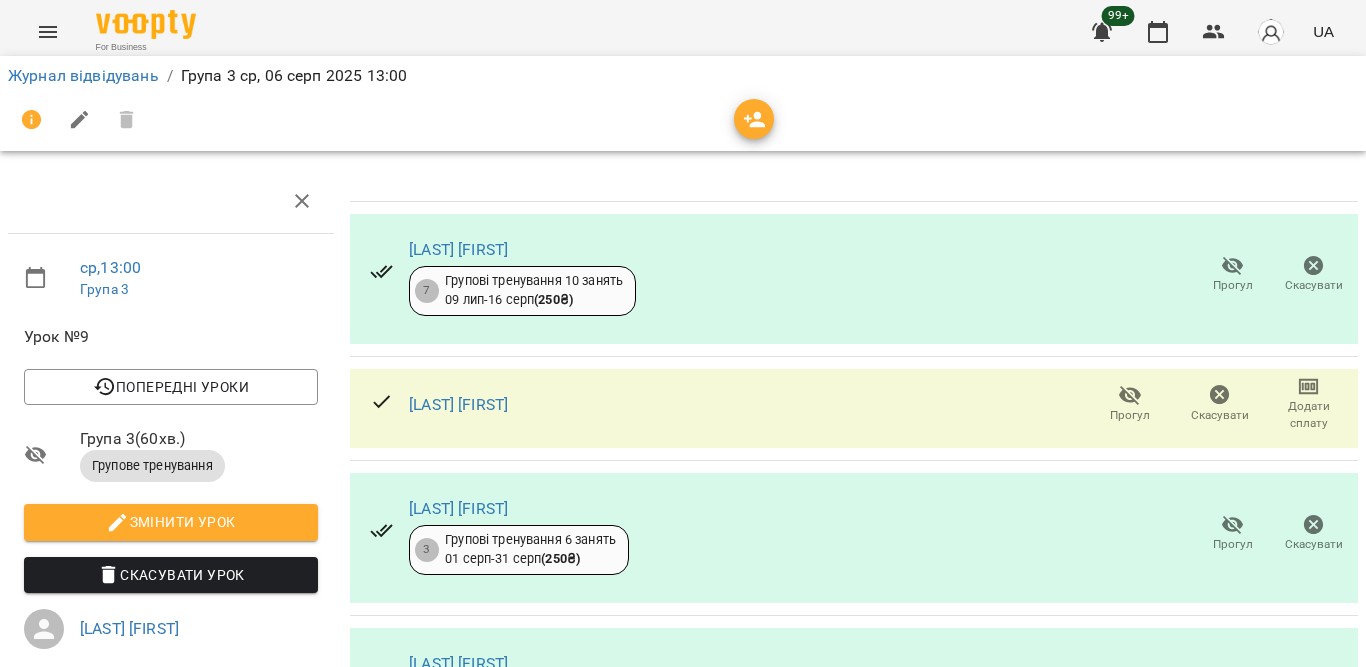 scroll, scrollTop: 31, scrollLeft: 0, axis: vertical 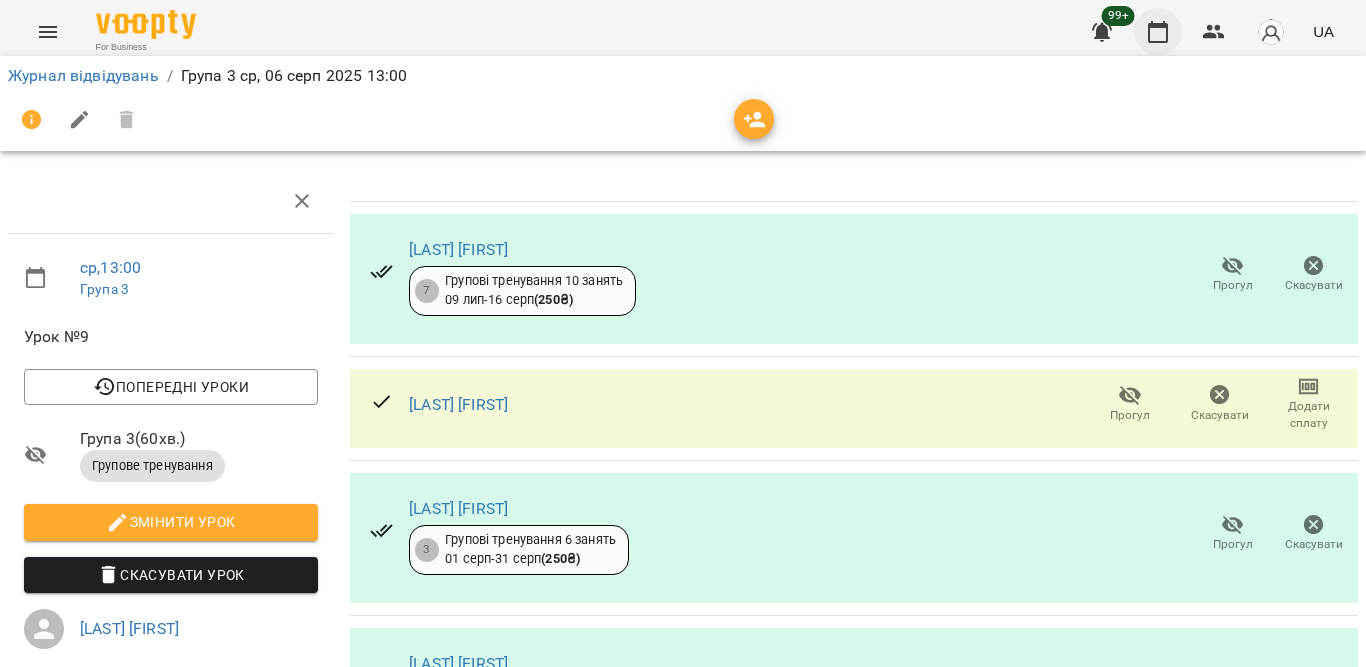 click 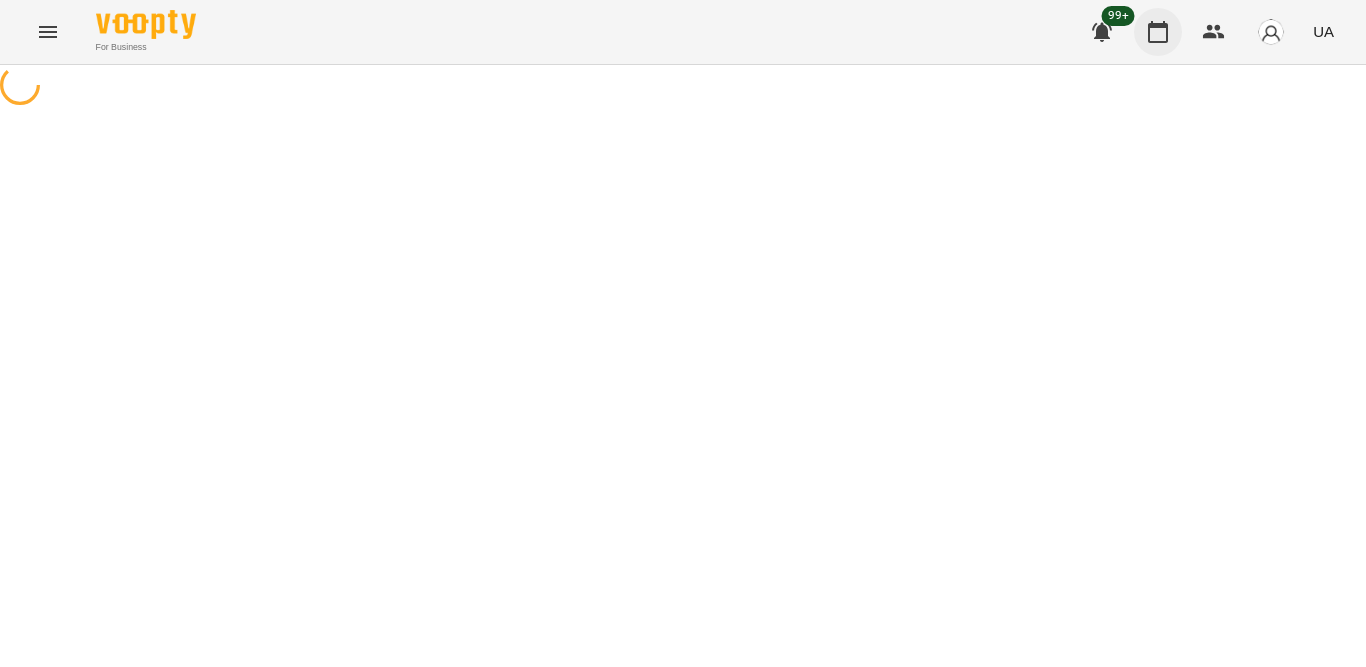 scroll, scrollTop: 0, scrollLeft: 0, axis: both 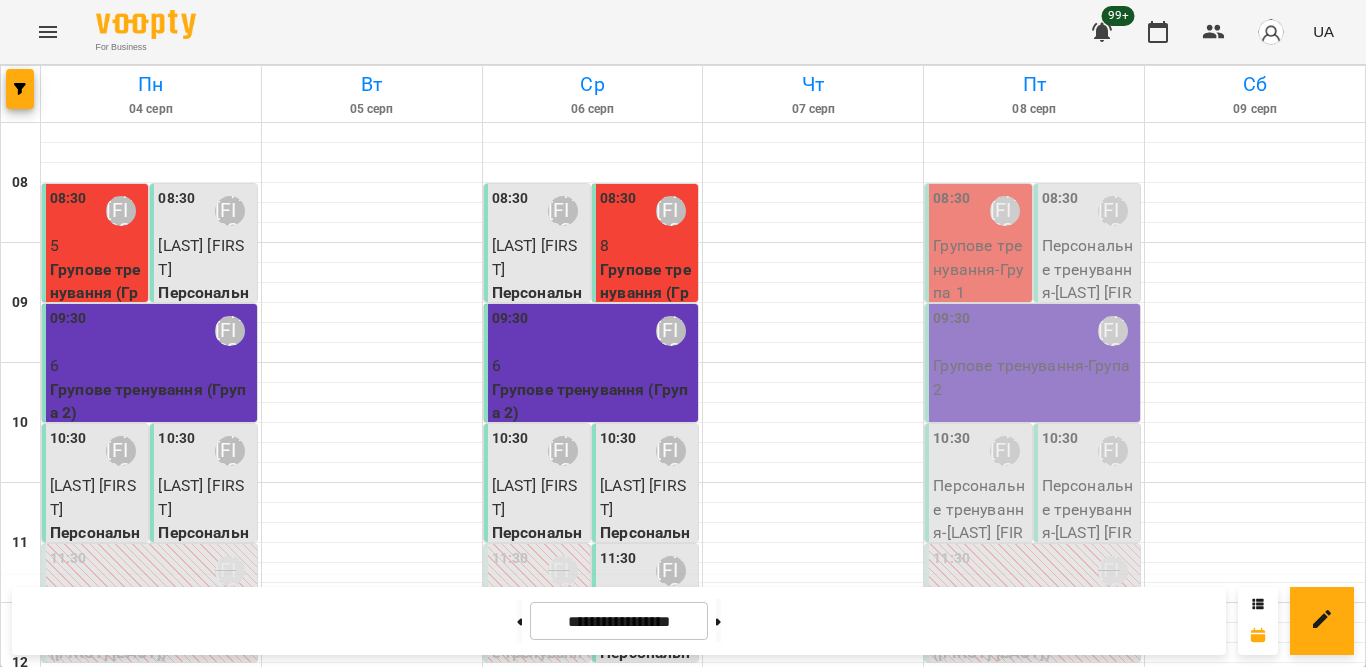click on "Групове тренування (Група 3)" at bounding box center [593, 821] 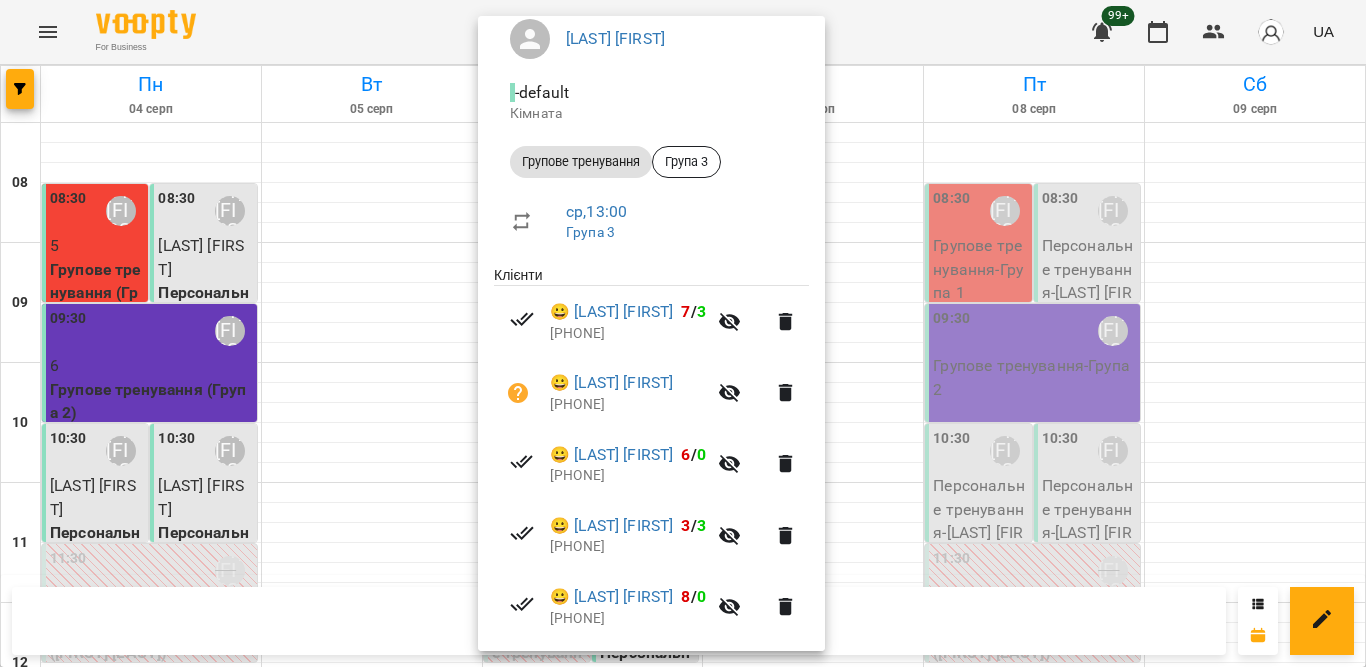 scroll, scrollTop: 223, scrollLeft: 0, axis: vertical 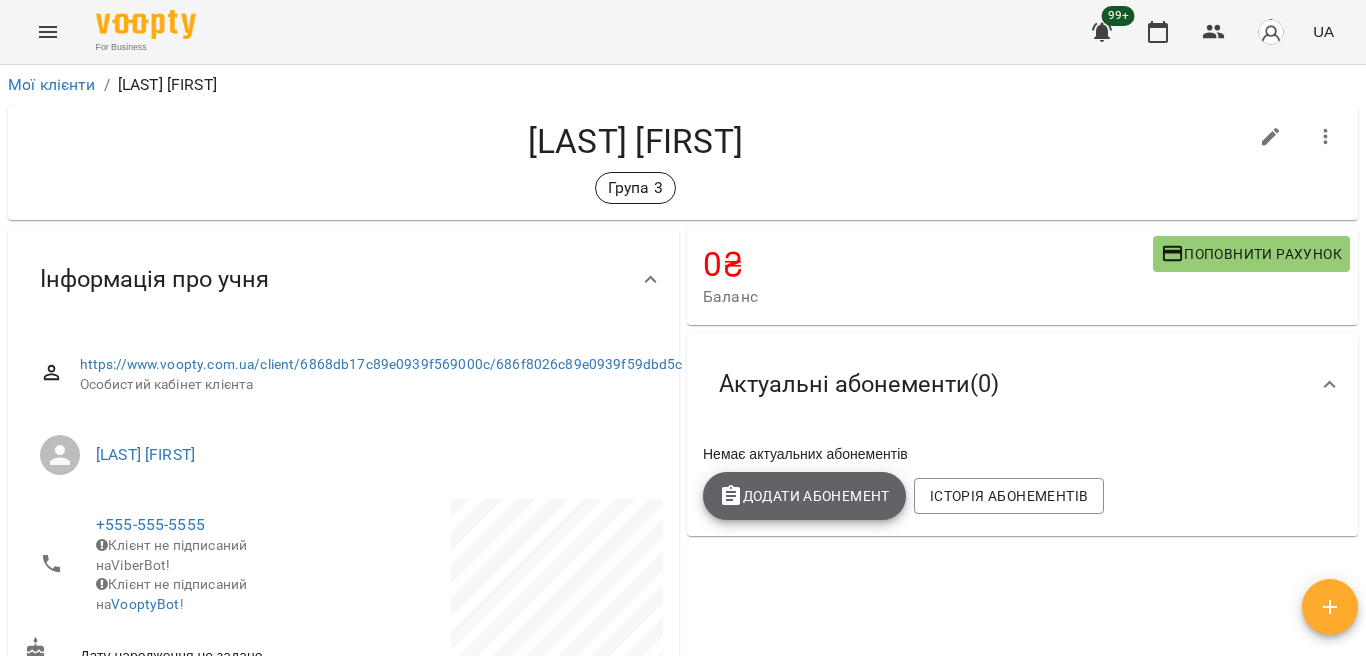 click on "Додати Абонемент" at bounding box center [804, 496] 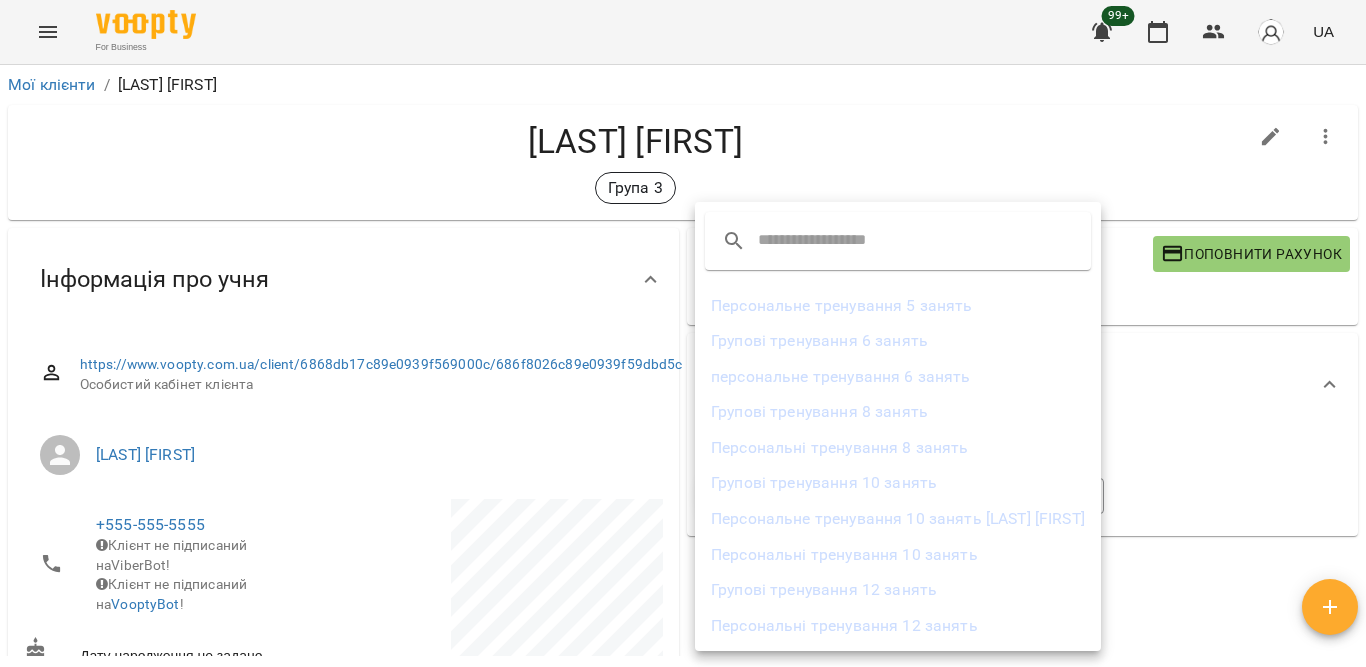 click on "Групові тренування 8 занять" at bounding box center (898, 412) 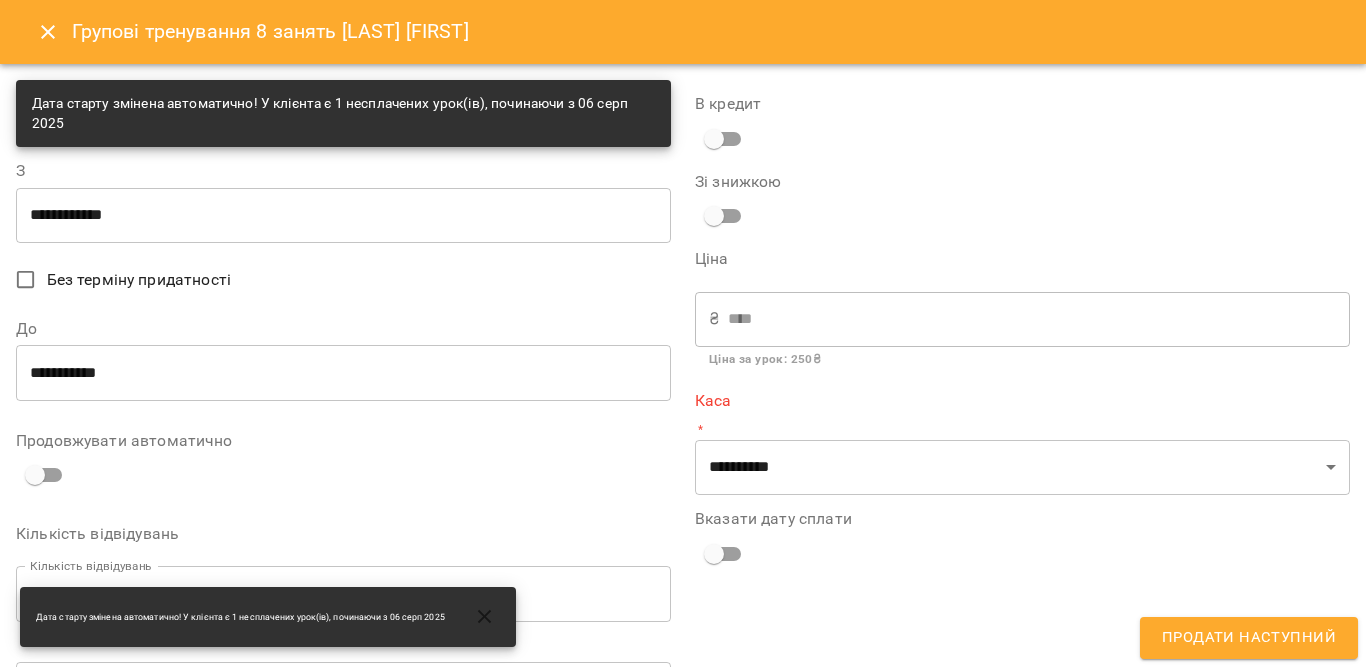 click on "**********" at bounding box center (343, 215) 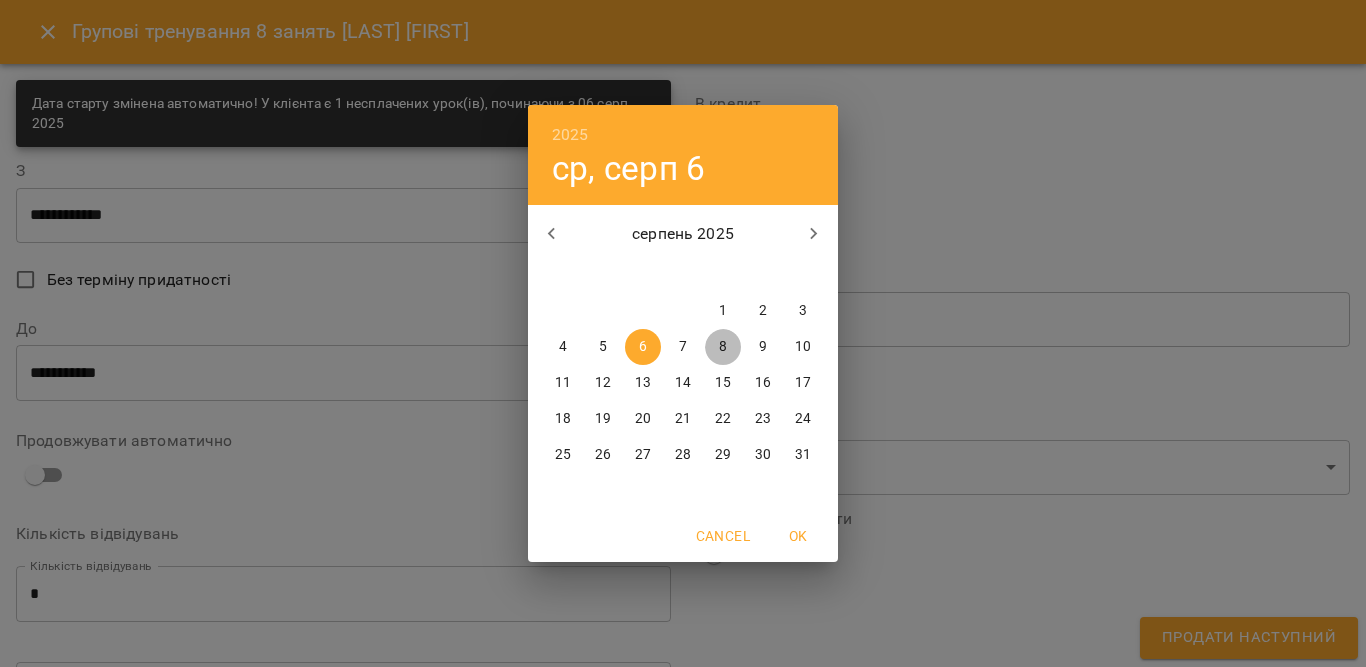 click on "8" at bounding box center [723, 347] 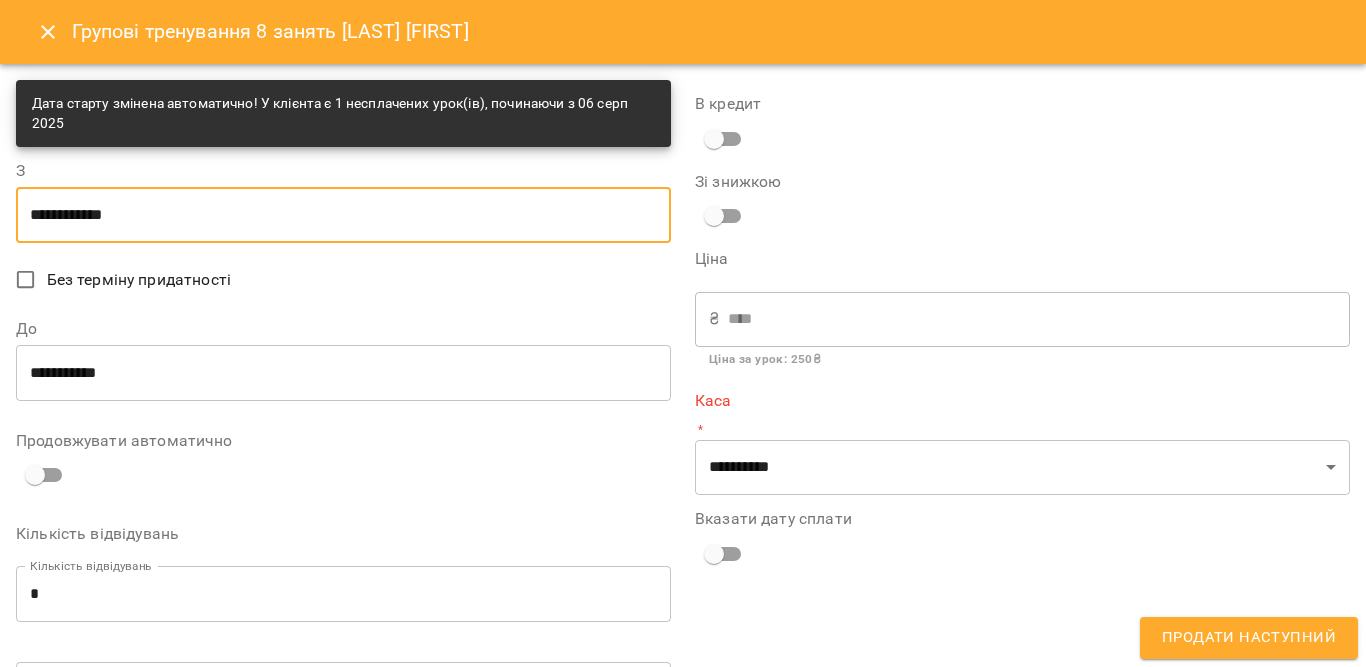 click on "**********" at bounding box center (343, 373) 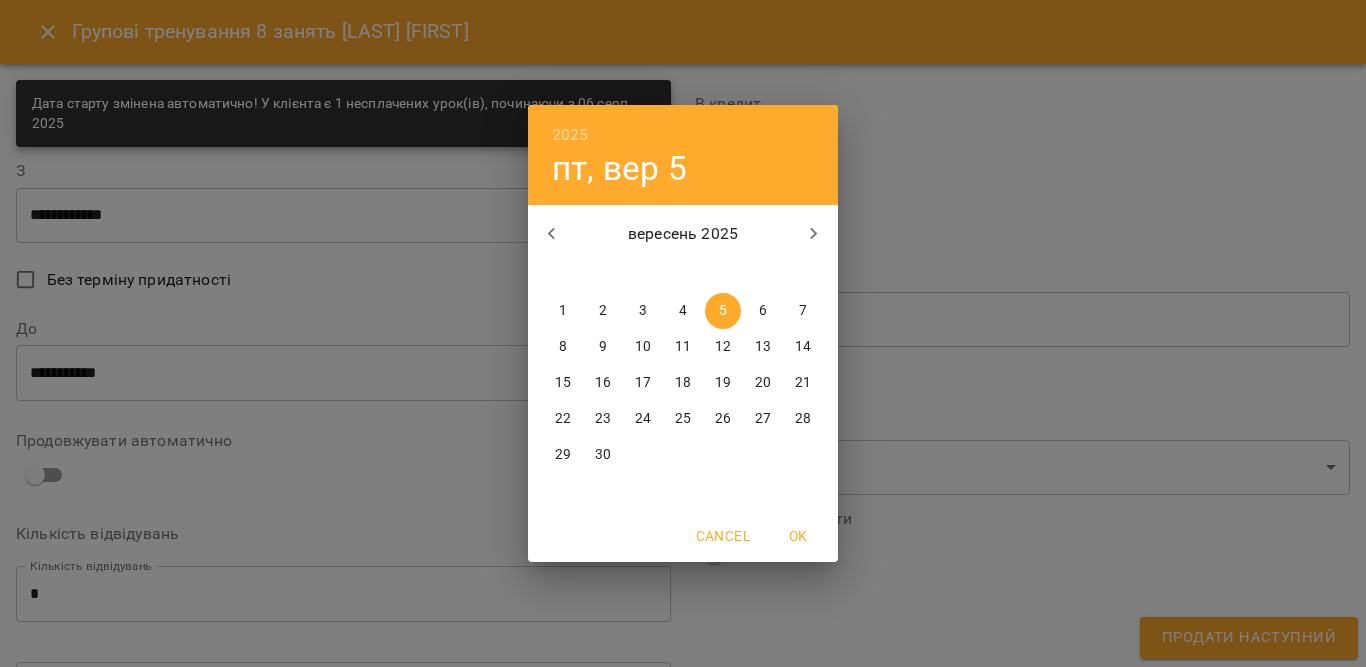 click on "8" at bounding box center (563, 347) 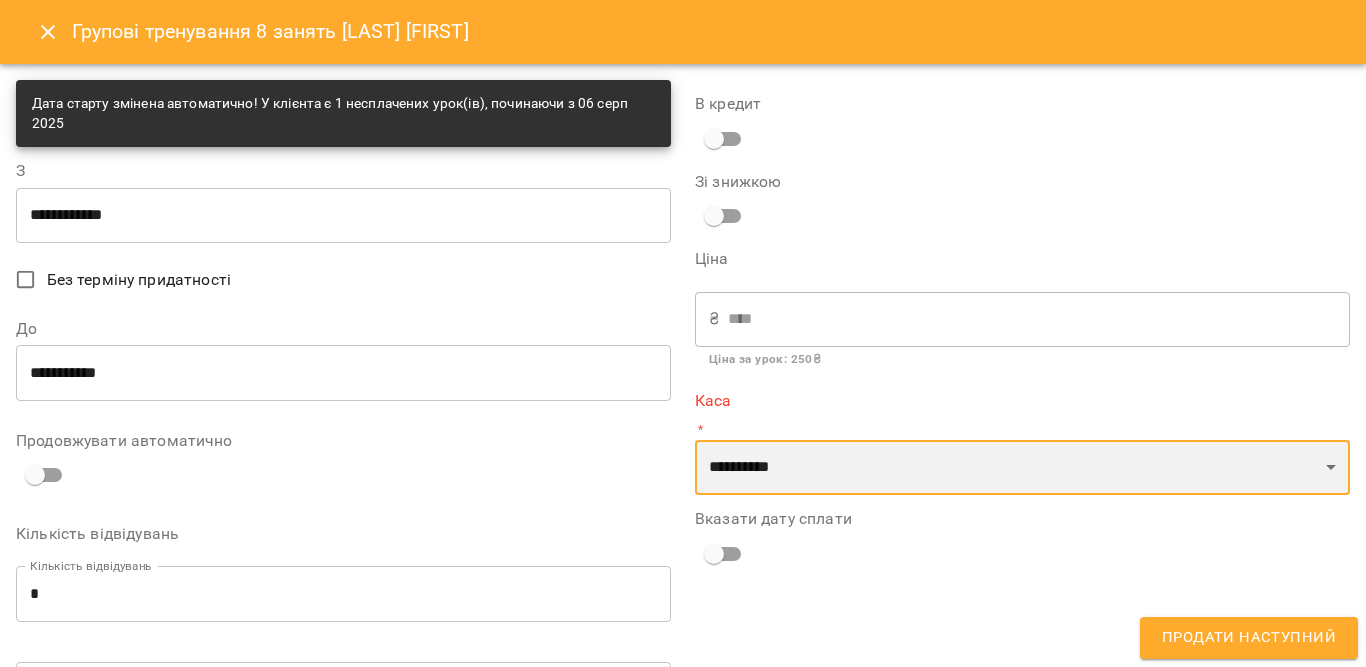 click on "**********" at bounding box center (1022, 468) 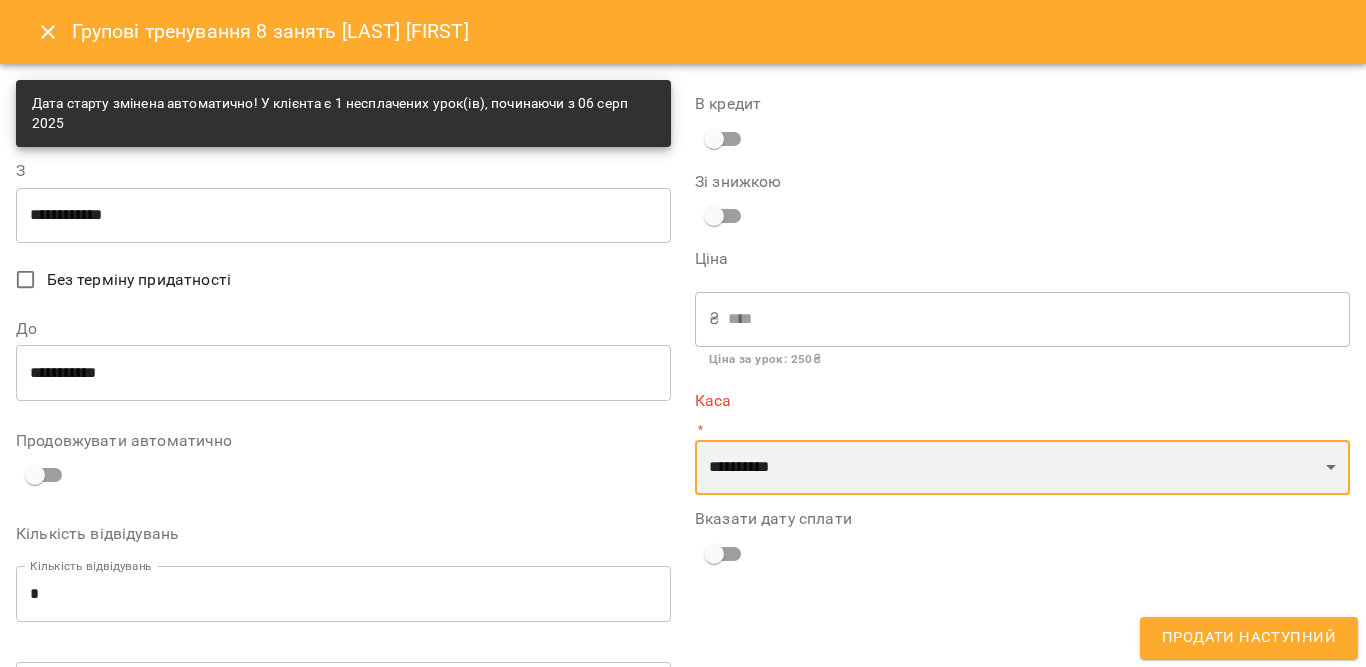 select on "****" 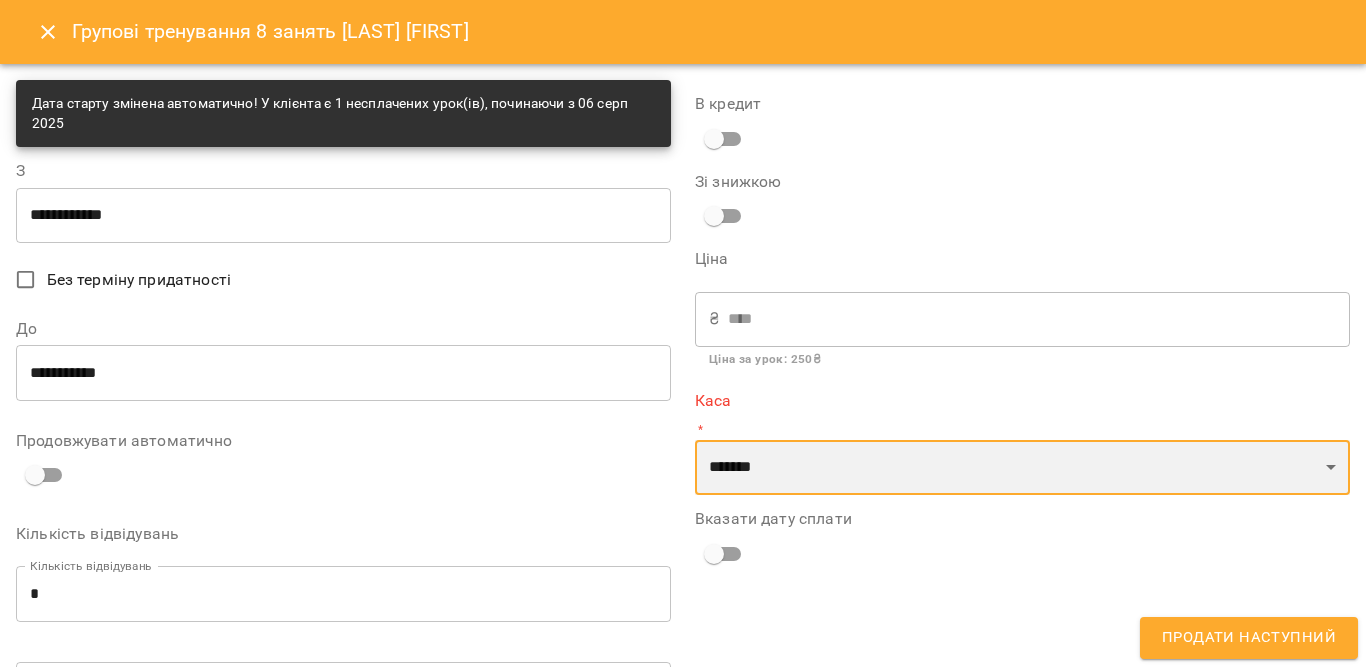 click on "**********" at bounding box center (1022, 468) 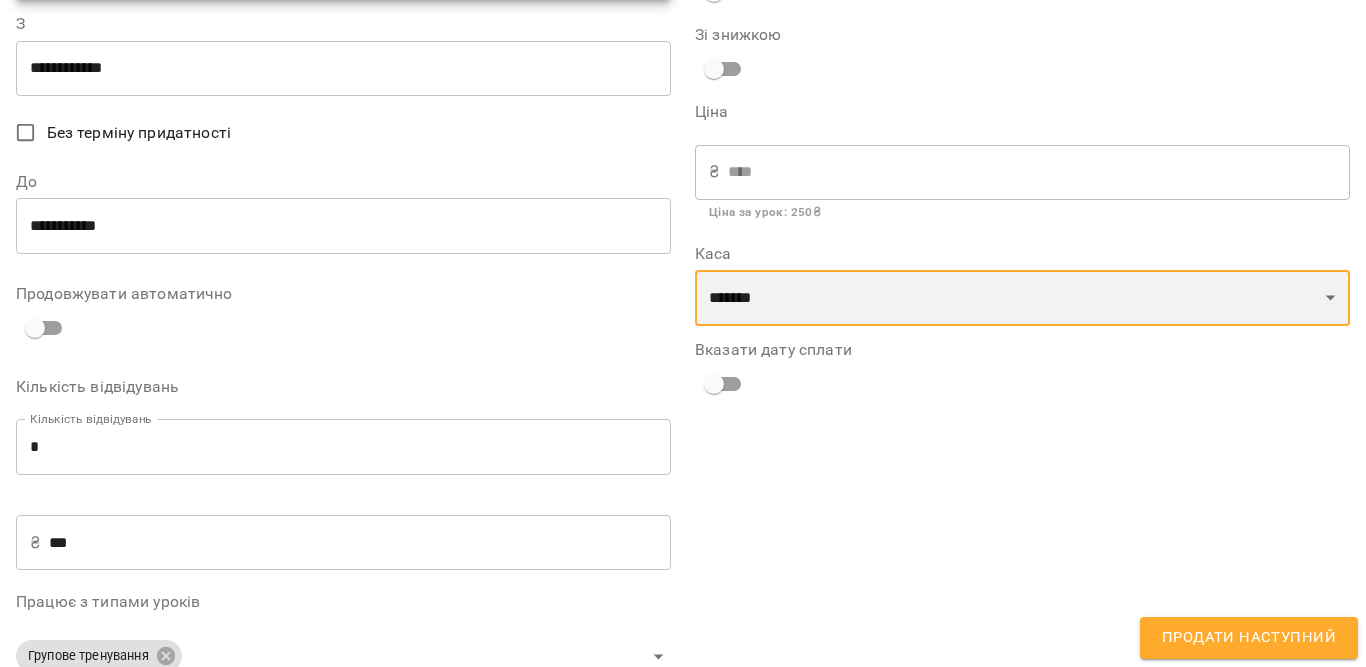 scroll, scrollTop: 400, scrollLeft: 0, axis: vertical 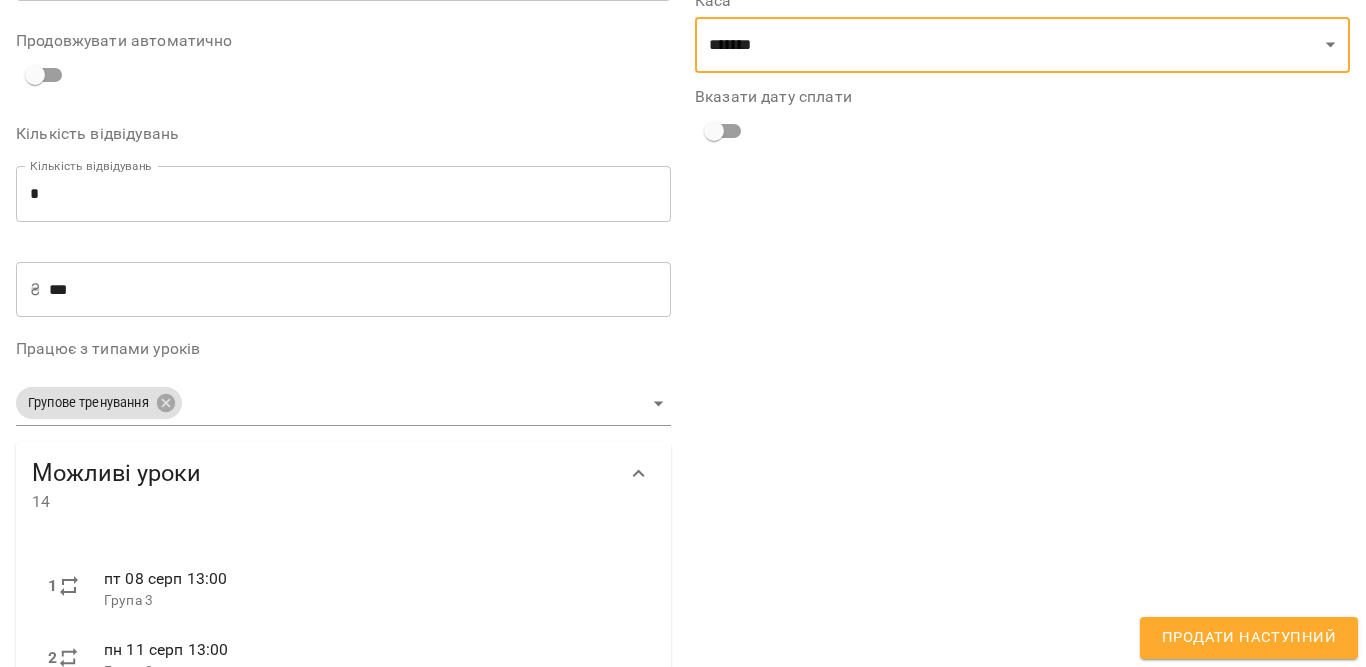 click on "Продати наступний" at bounding box center (1249, 638) 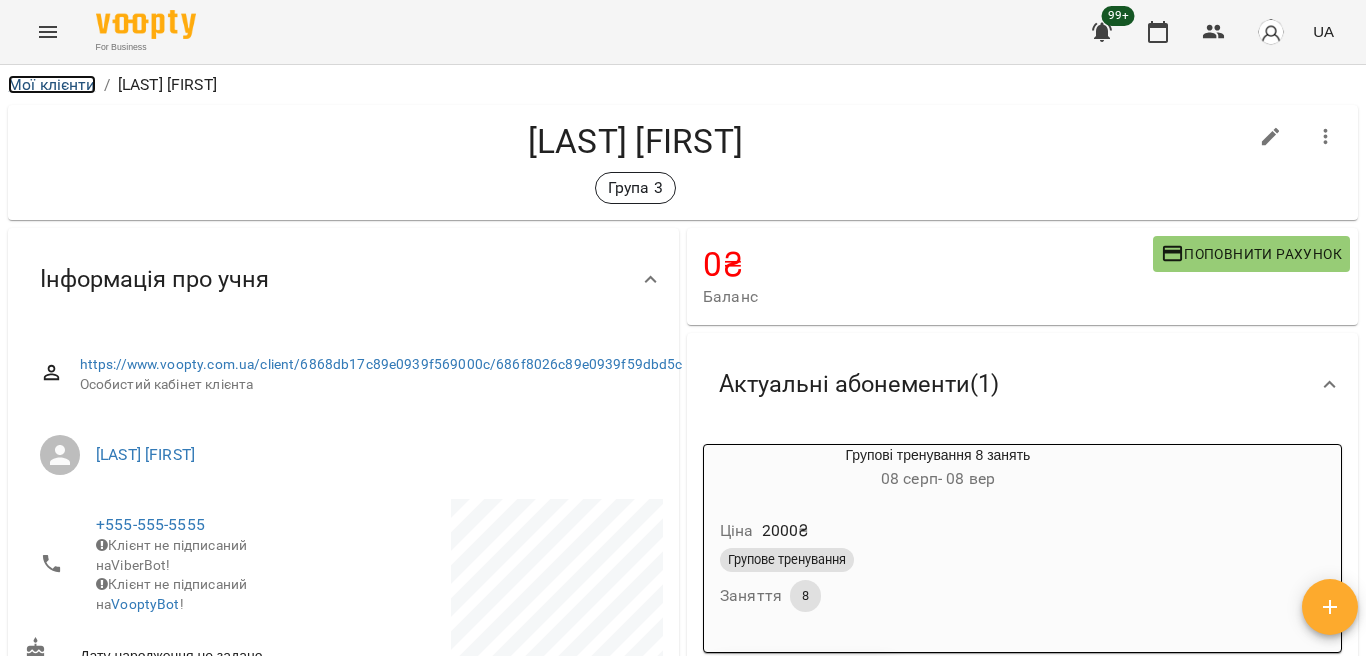 click on "Мої клієнти" at bounding box center (52, 84) 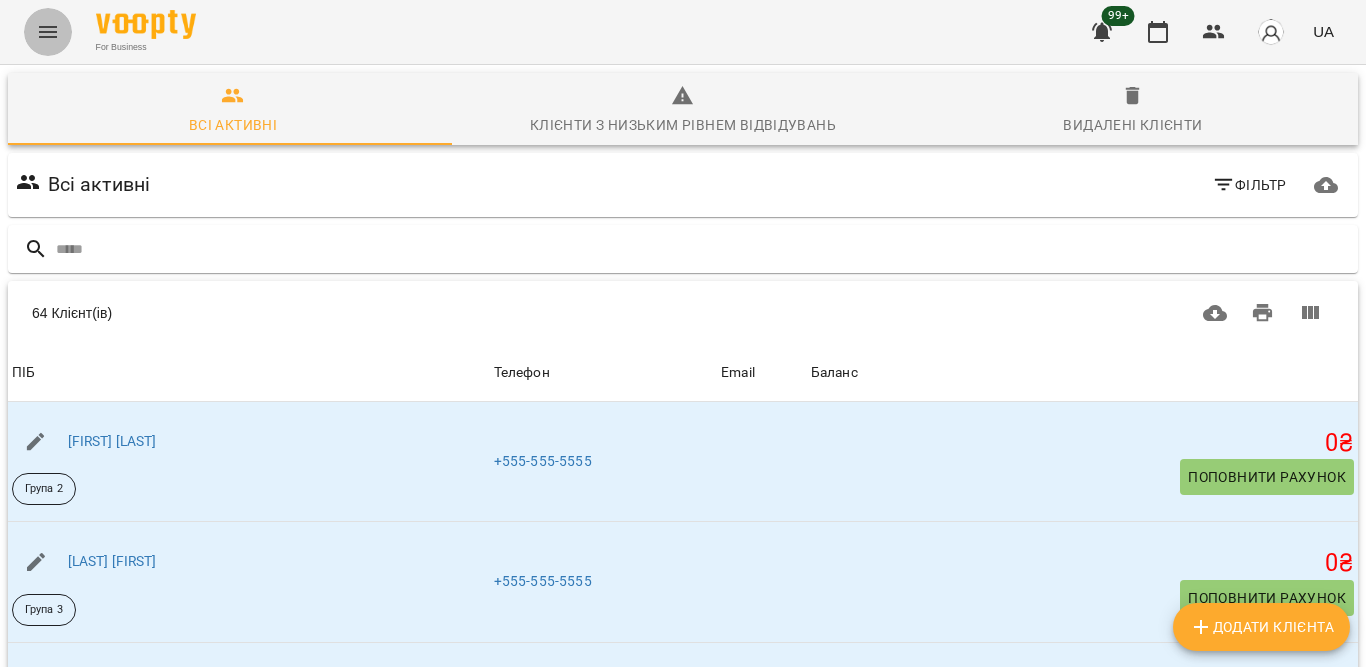 click at bounding box center (48, 32) 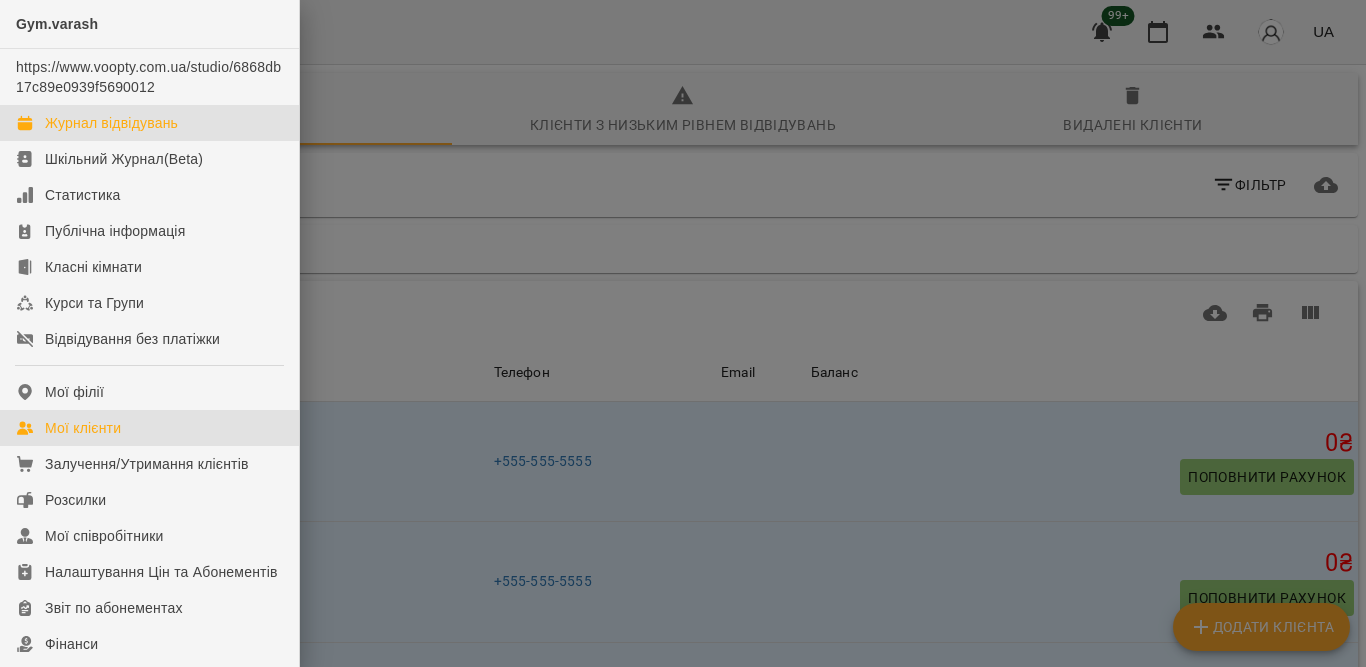 click 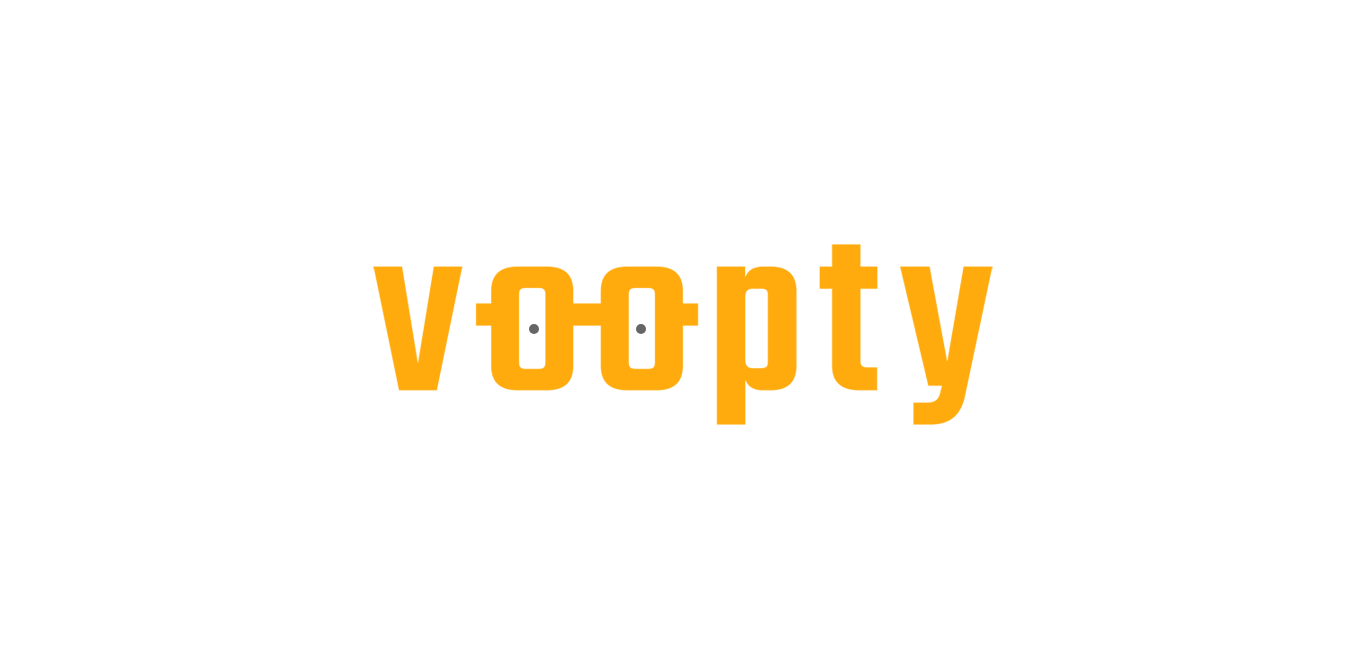 scroll, scrollTop: 0, scrollLeft: 0, axis: both 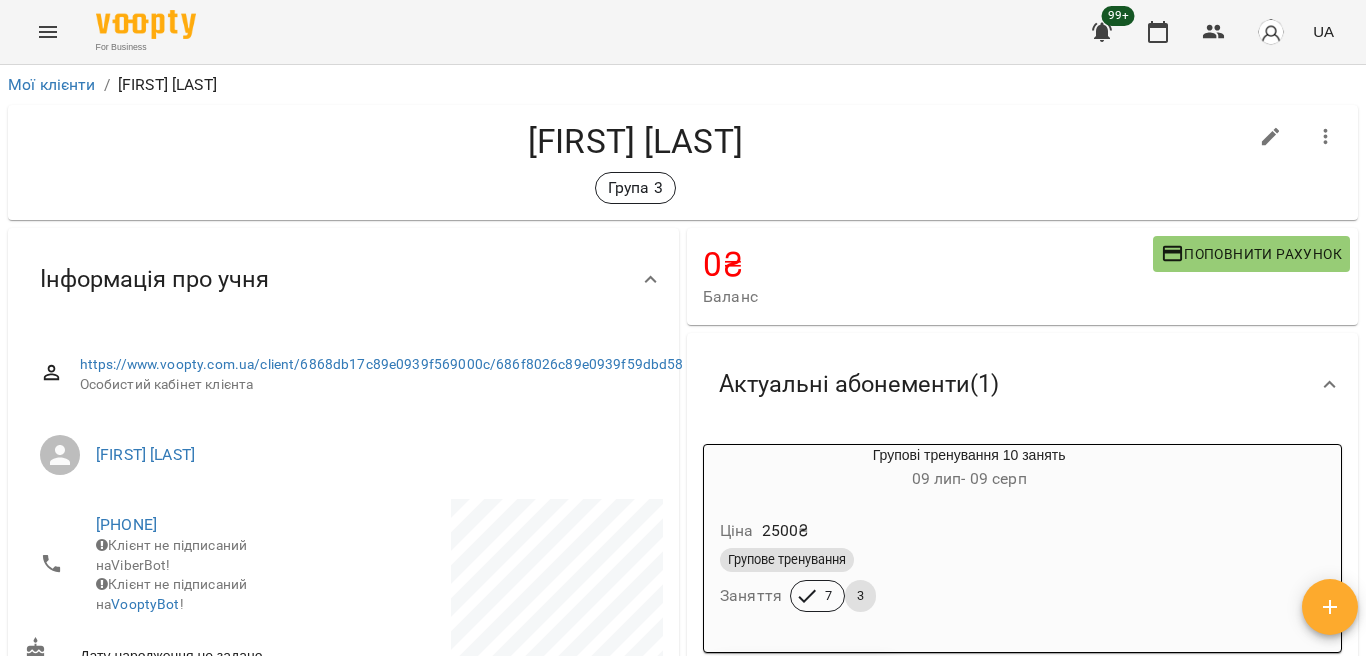 click on "Ціна 2500 ₴ Групове тренування Заняття 7 3" at bounding box center [969, 569] 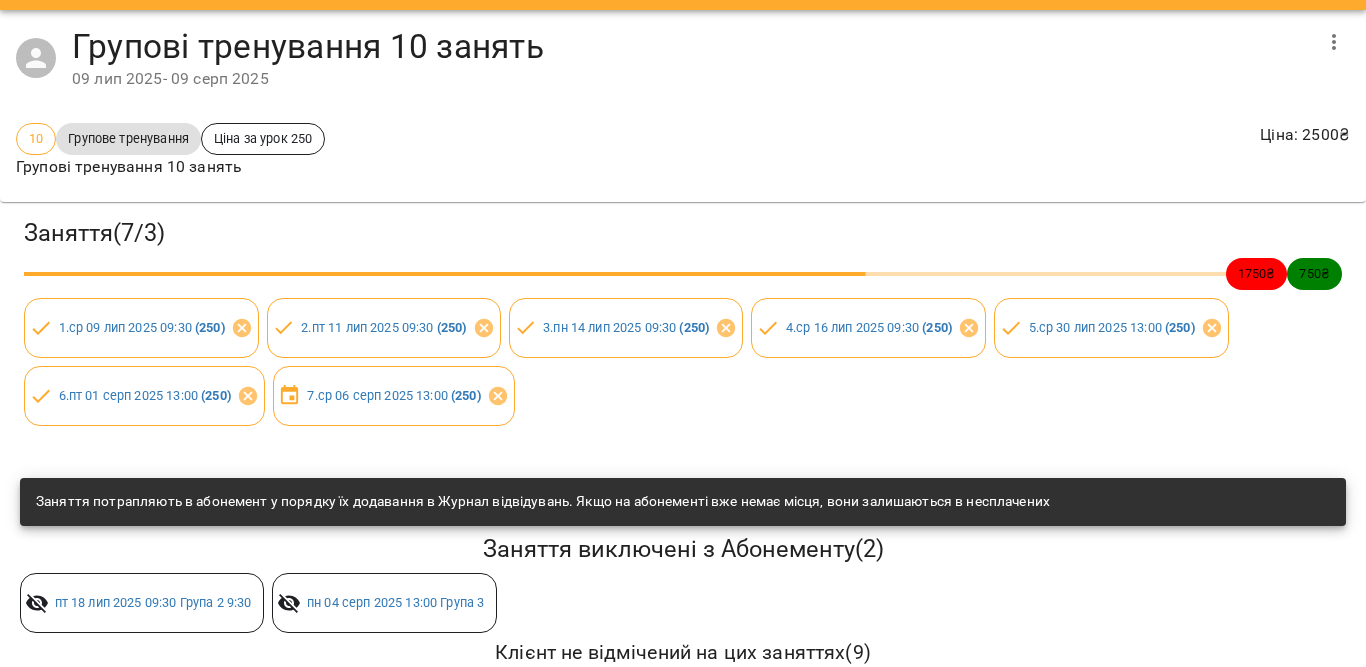 scroll, scrollTop: 0, scrollLeft: 0, axis: both 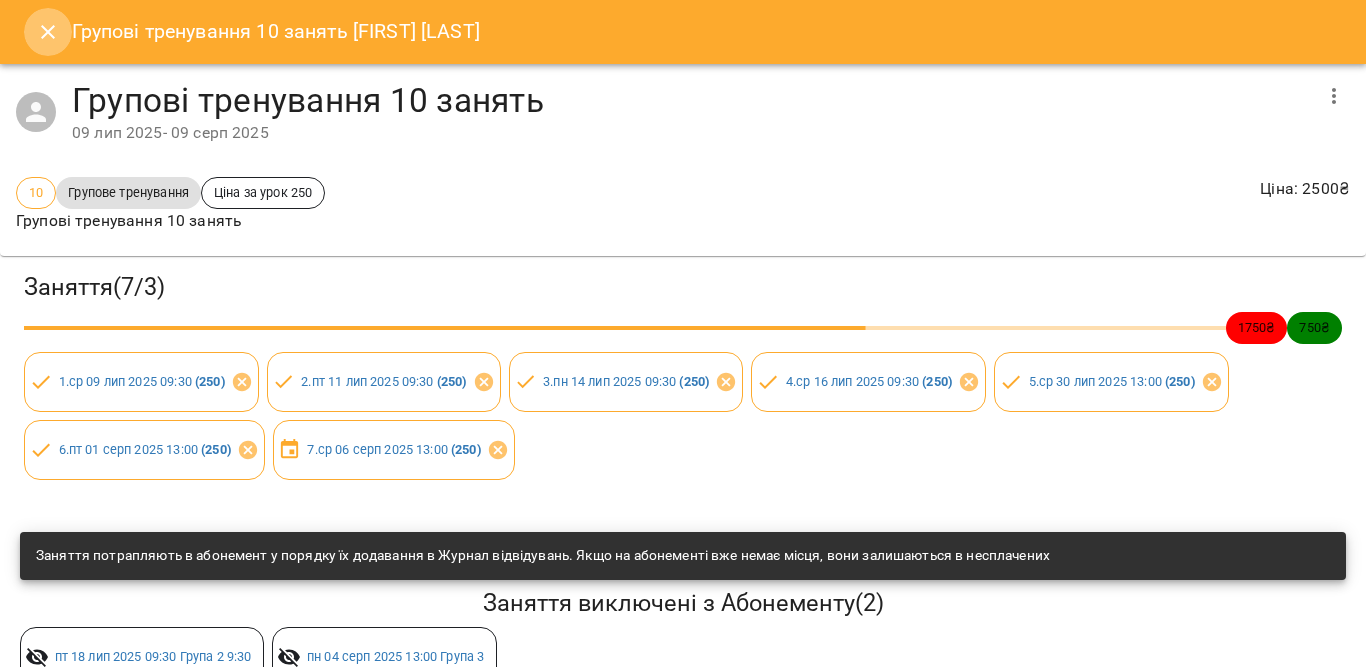 click 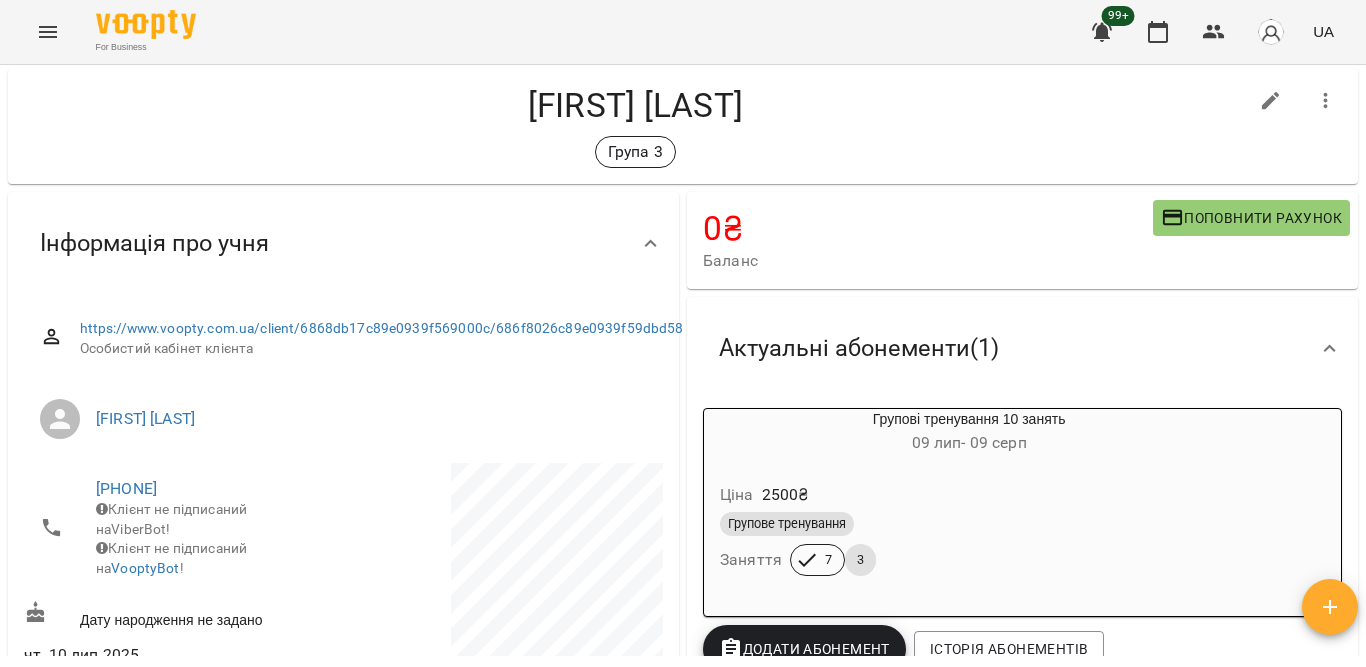 scroll, scrollTop: 0, scrollLeft: 0, axis: both 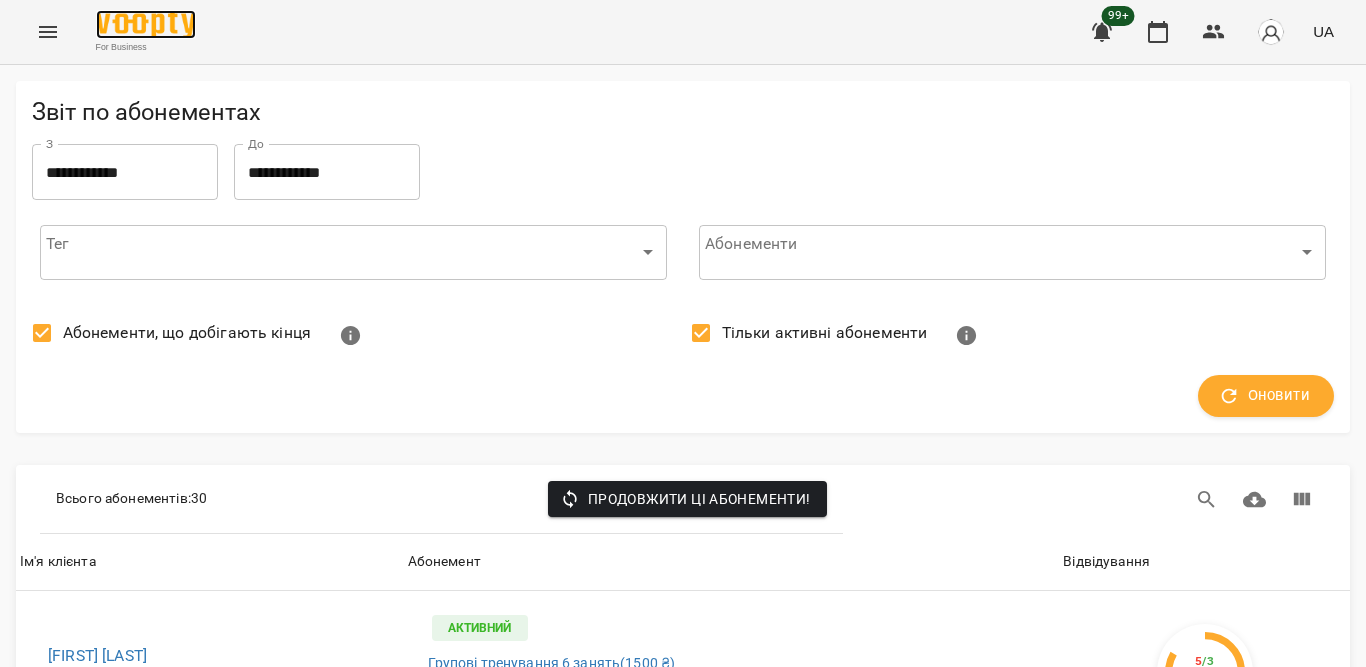 click at bounding box center (146, 24) 